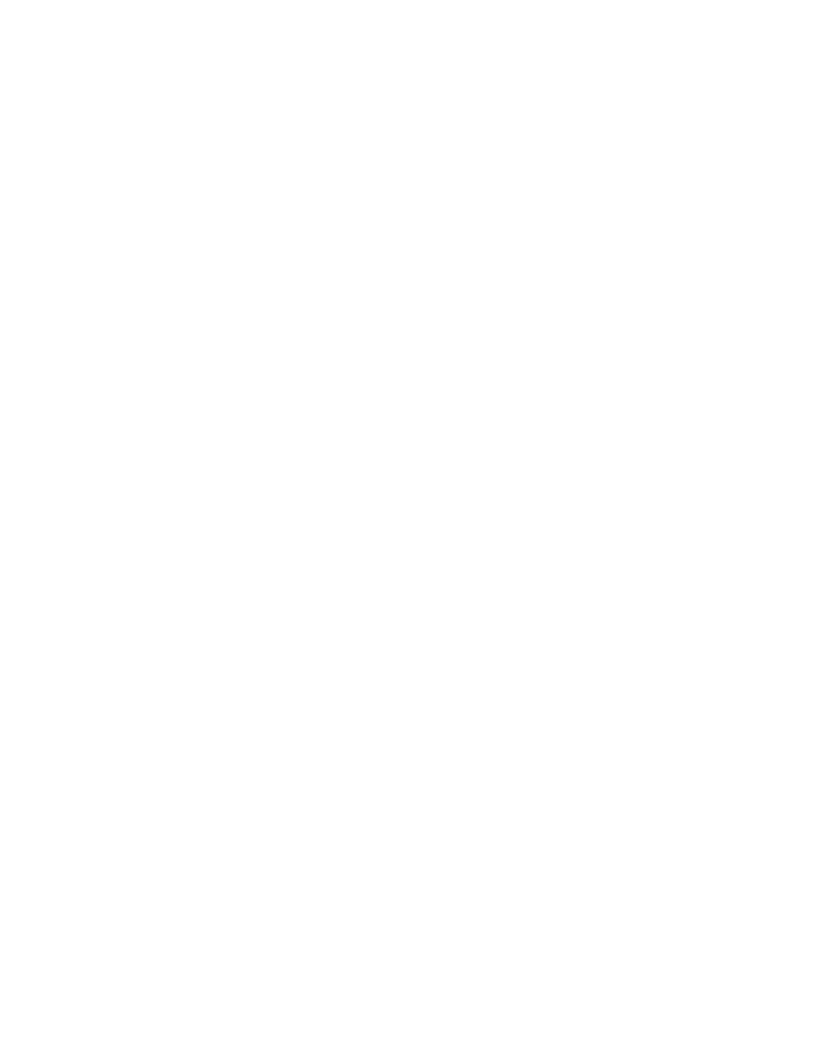 scroll, scrollTop: 0, scrollLeft: 0, axis: both 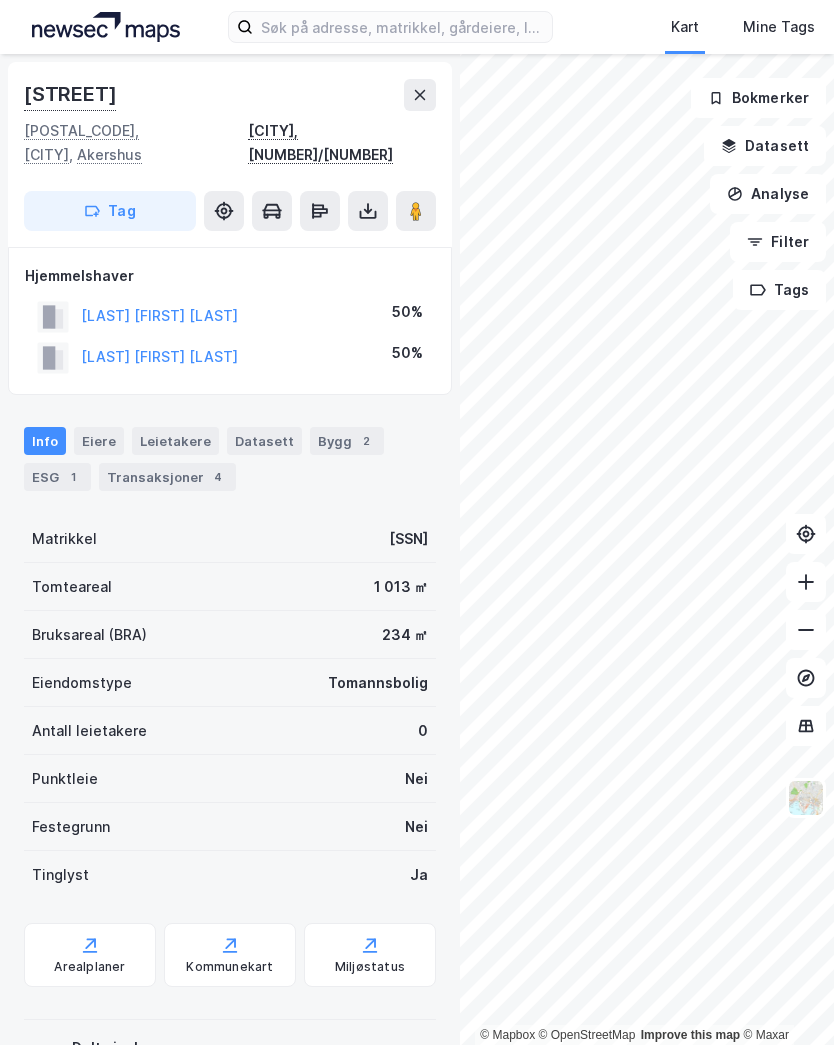 click on "[LAST] [FIRST] [LAST]" at bounding box center (0, 0) 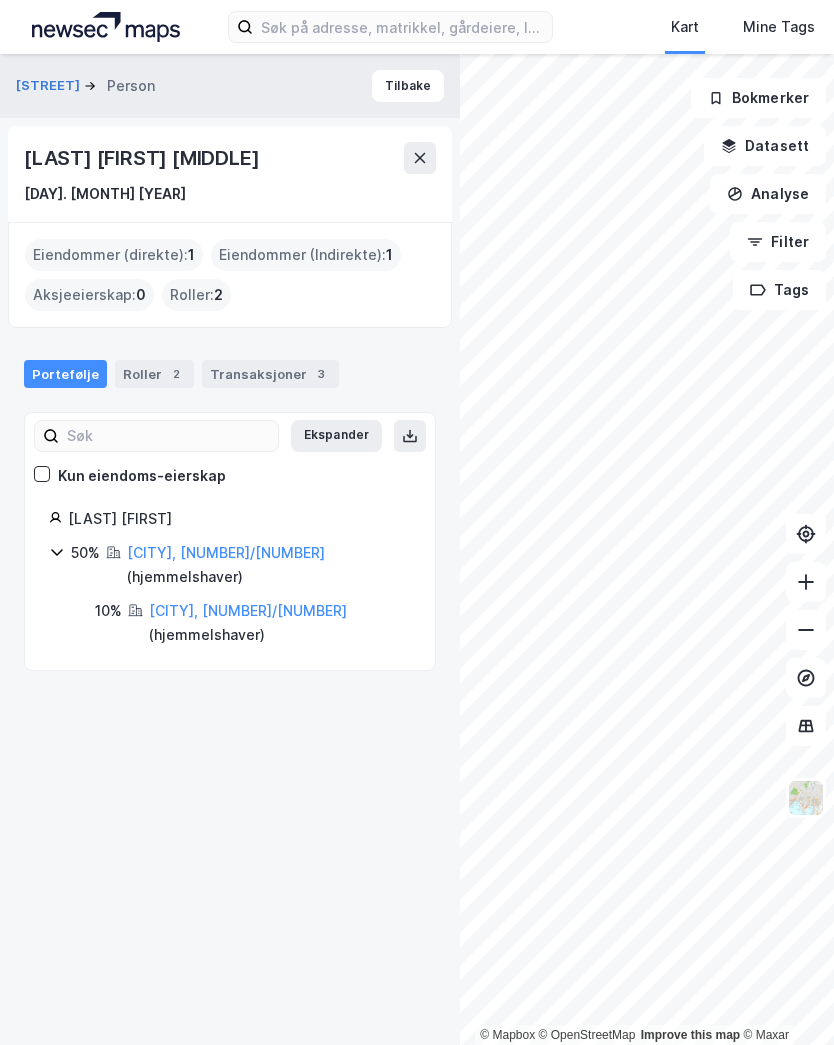 click on "Tilbake" at bounding box center (408, 86) 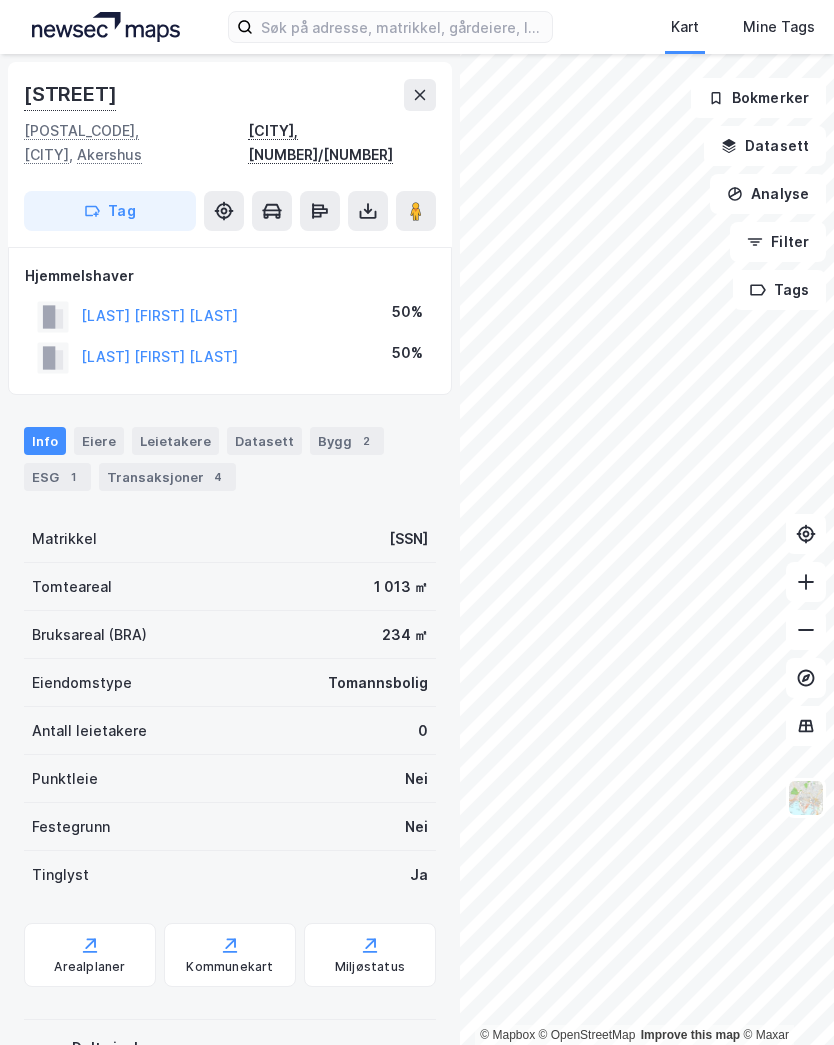 click on "[LAST] [FIRST] [LAST]" at bounding box center (0, 0) 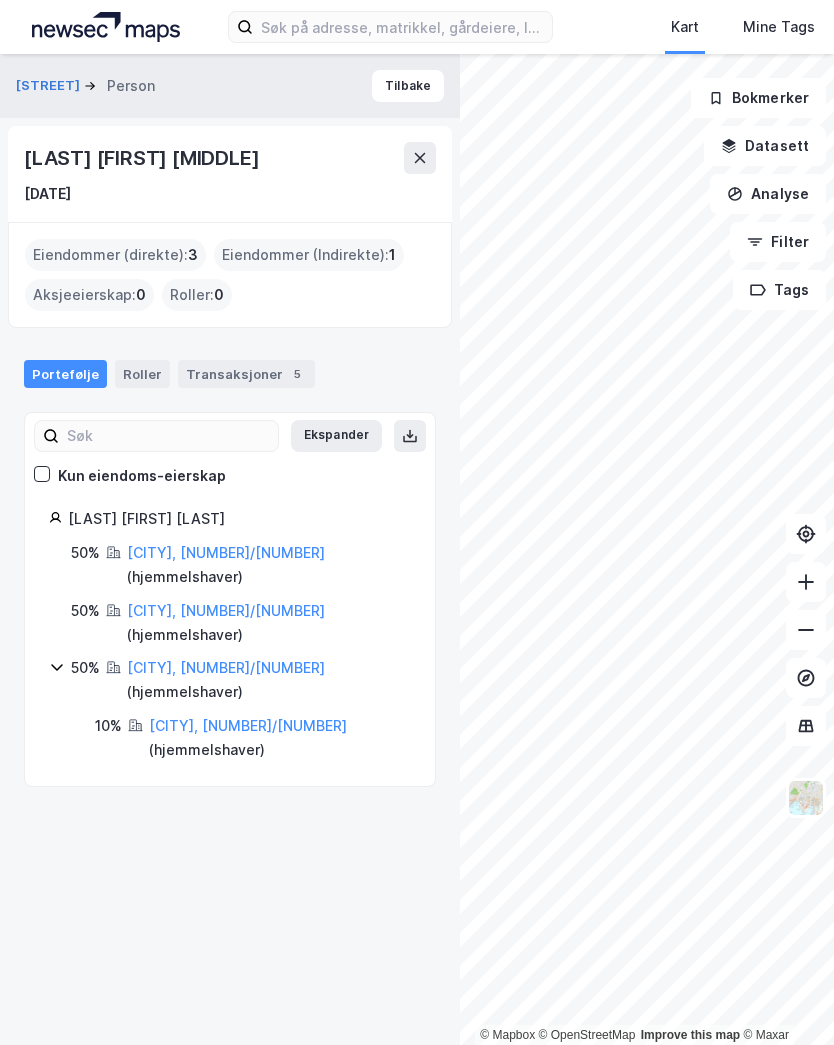 click on "Tilbake" at bounding box center (408, 86) 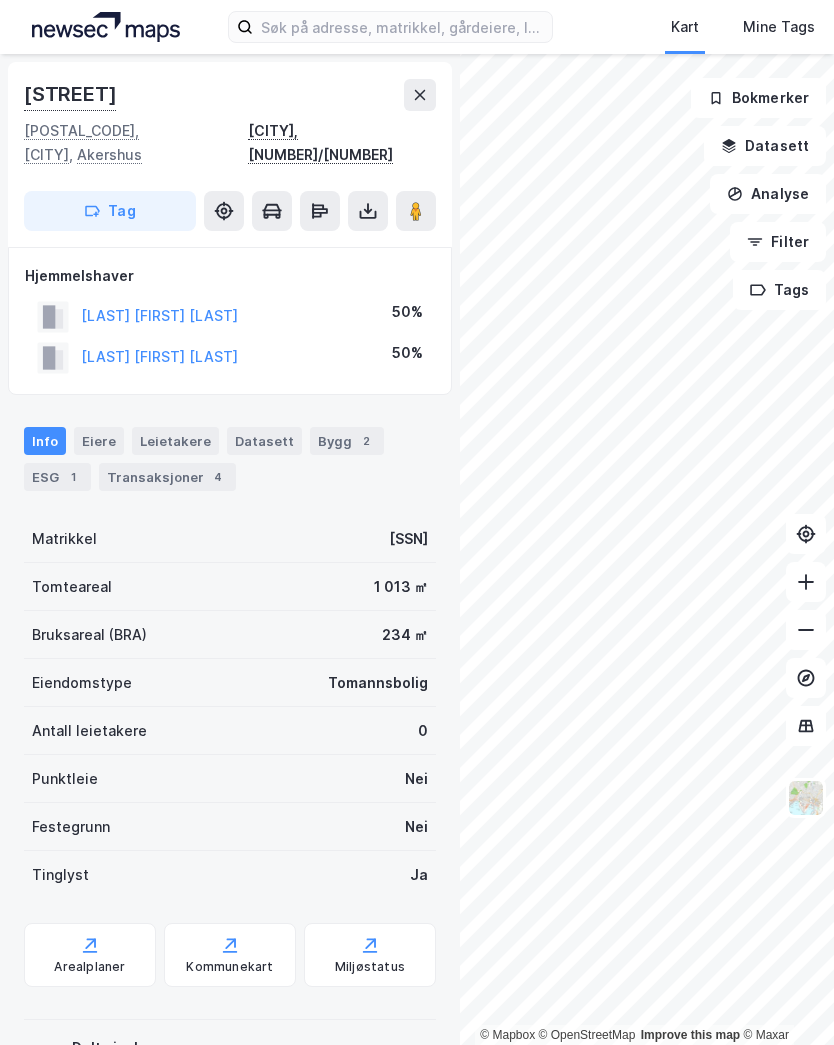 click on "[LAST] [FIRST] [LAST]" at bounding box center [0, 0] 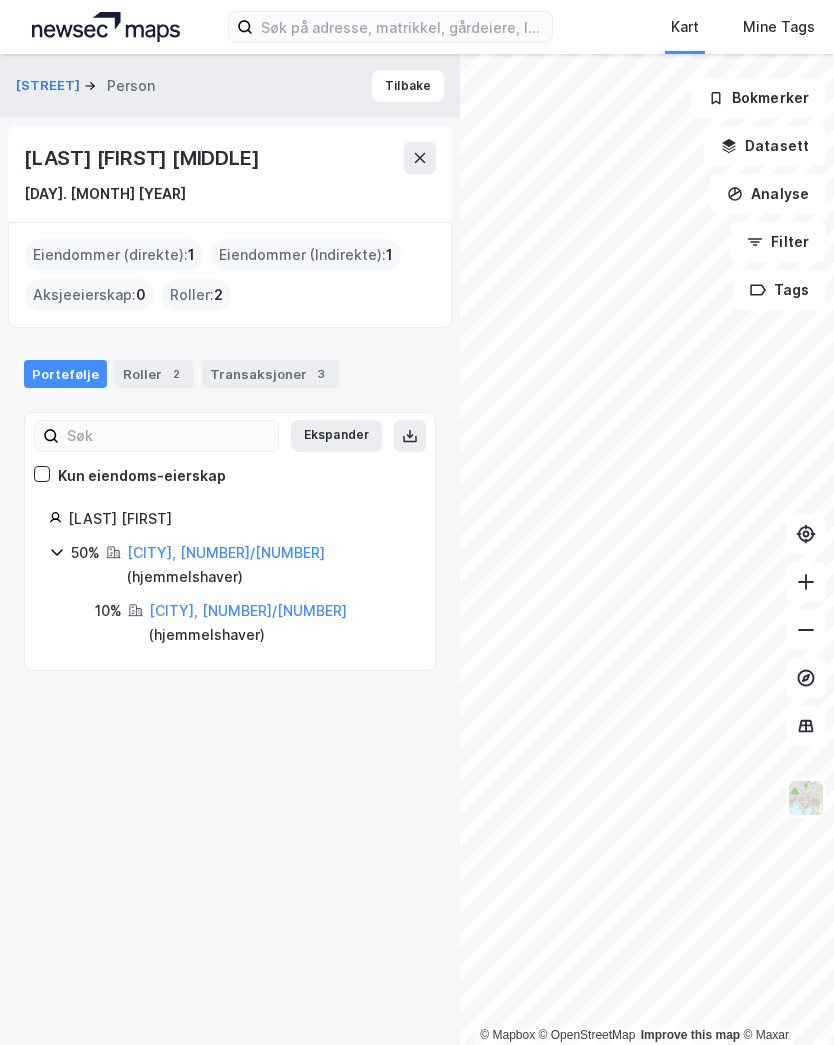 click on "Tilbake" at bounding box center (408, 86) 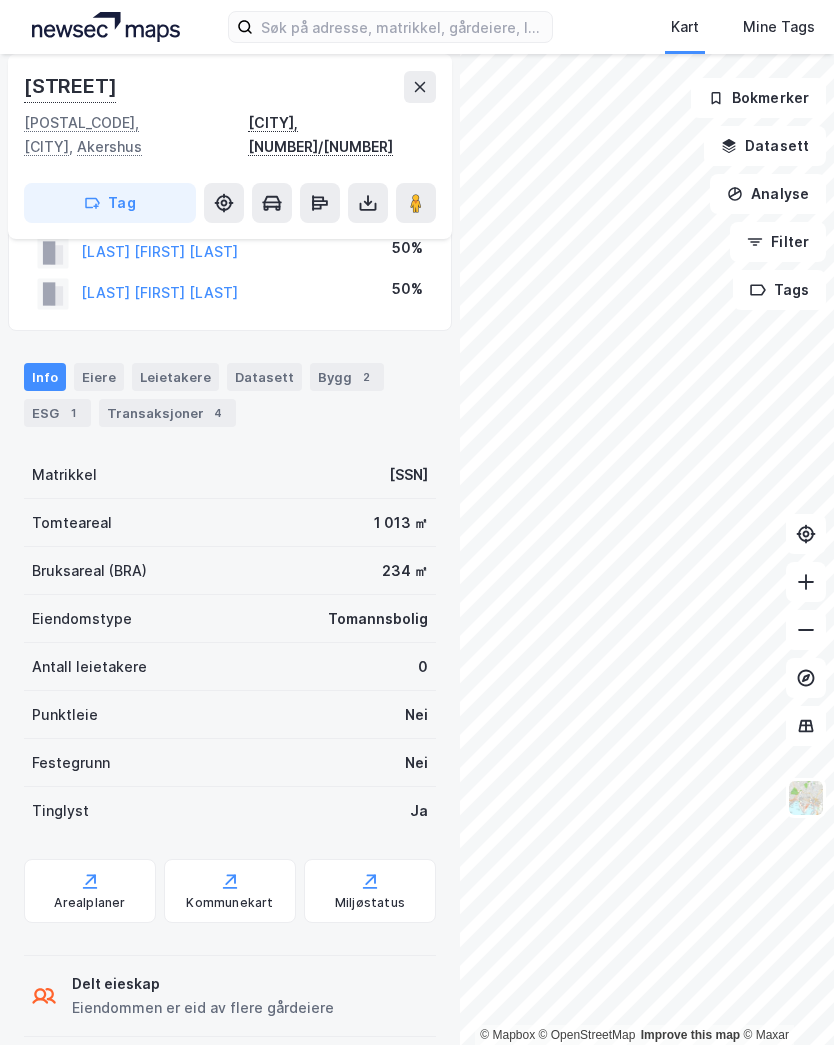 scroll, scrollTop: 59, scrollLeft: 0, axis: vertical 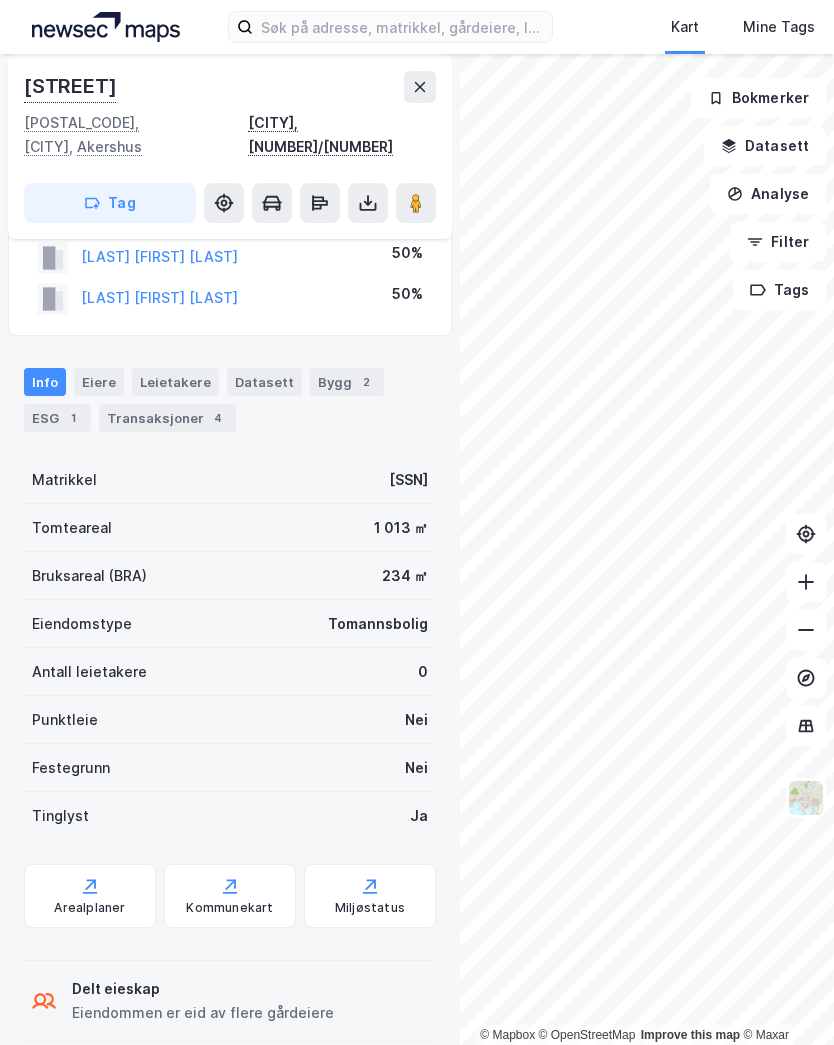 click on "Transaksjoner 4" at bounding box center (167, 418) 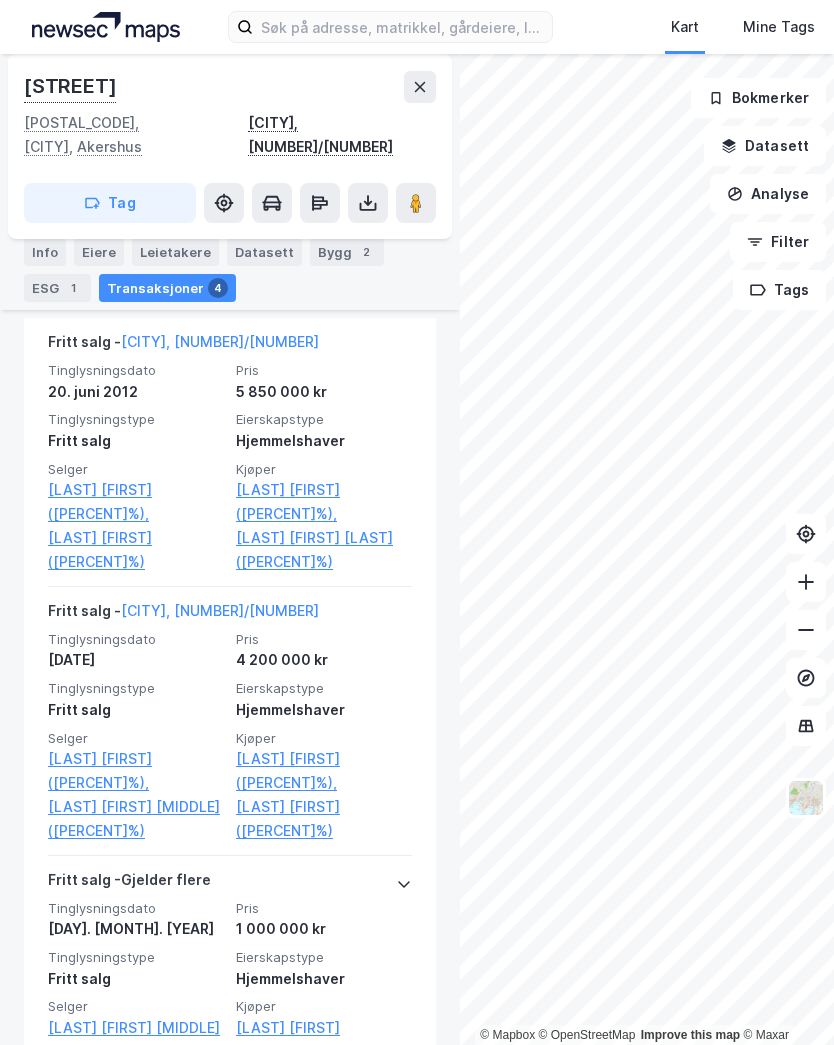 scroll, scrollTop: 533, scrollLeft: 0, axis: vertical 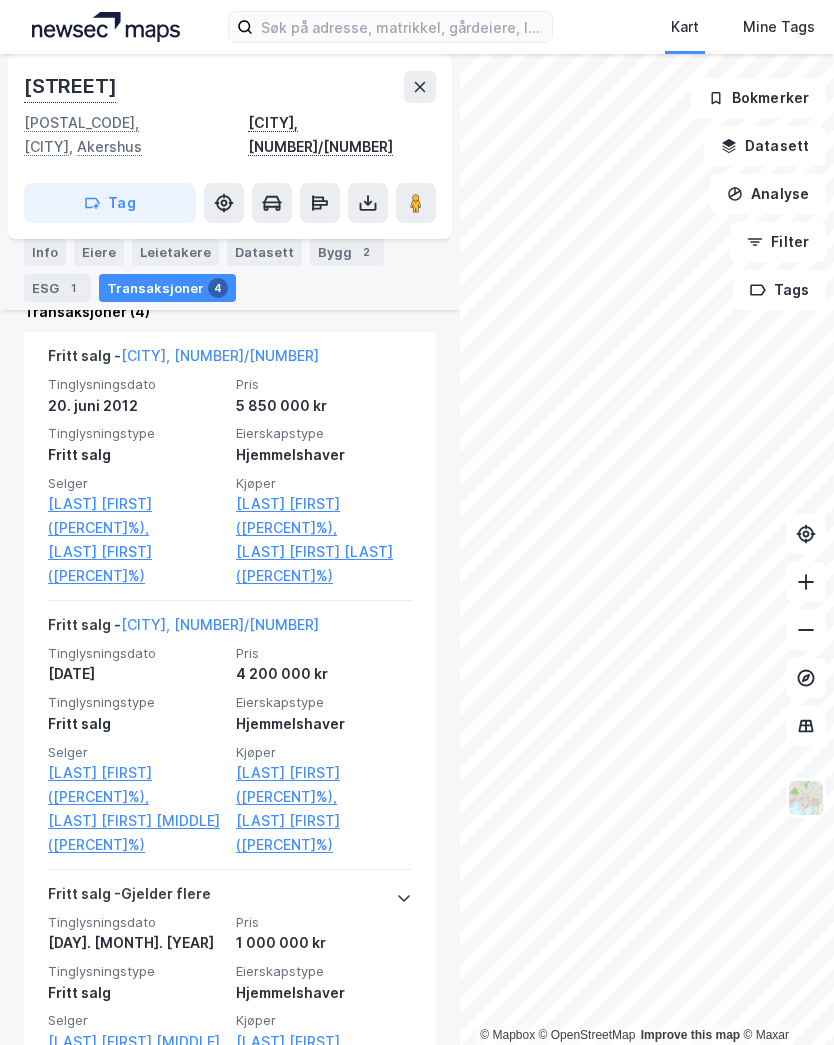 click on "[LAST] [FIRST] ([PERCENT]%)," at bounding box center [324, 516] 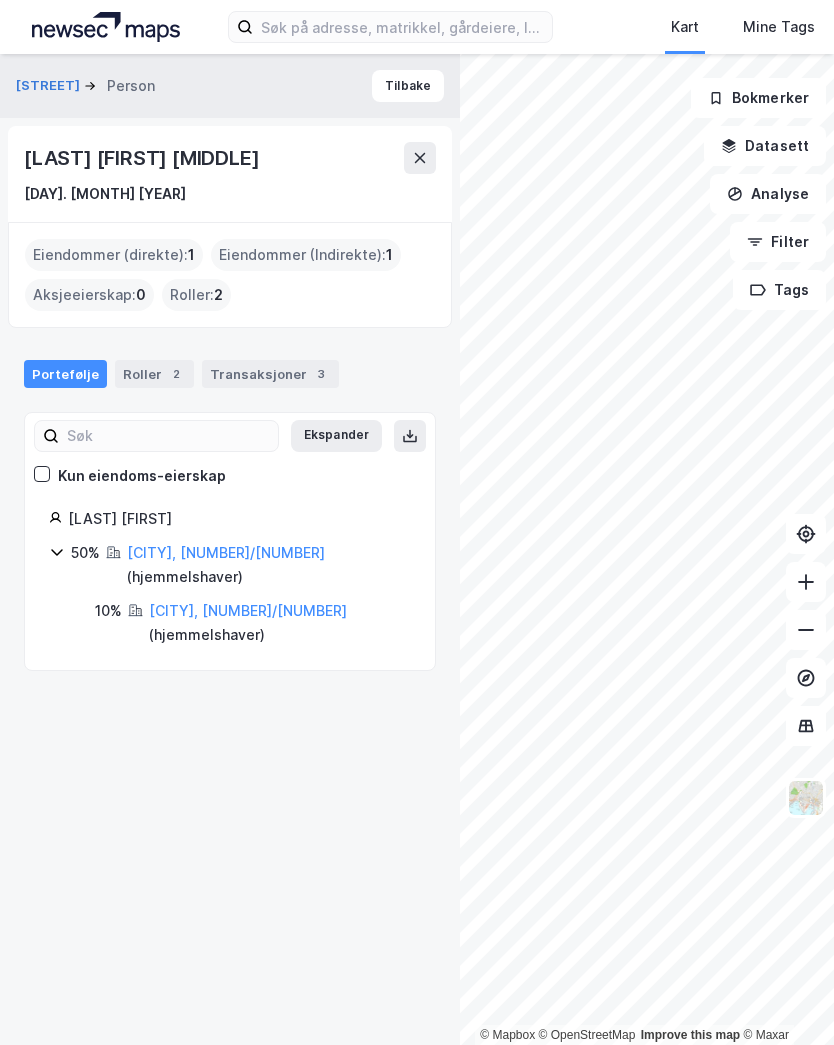 click on "Transaksjoner 3" at bounding box center (270, 374) 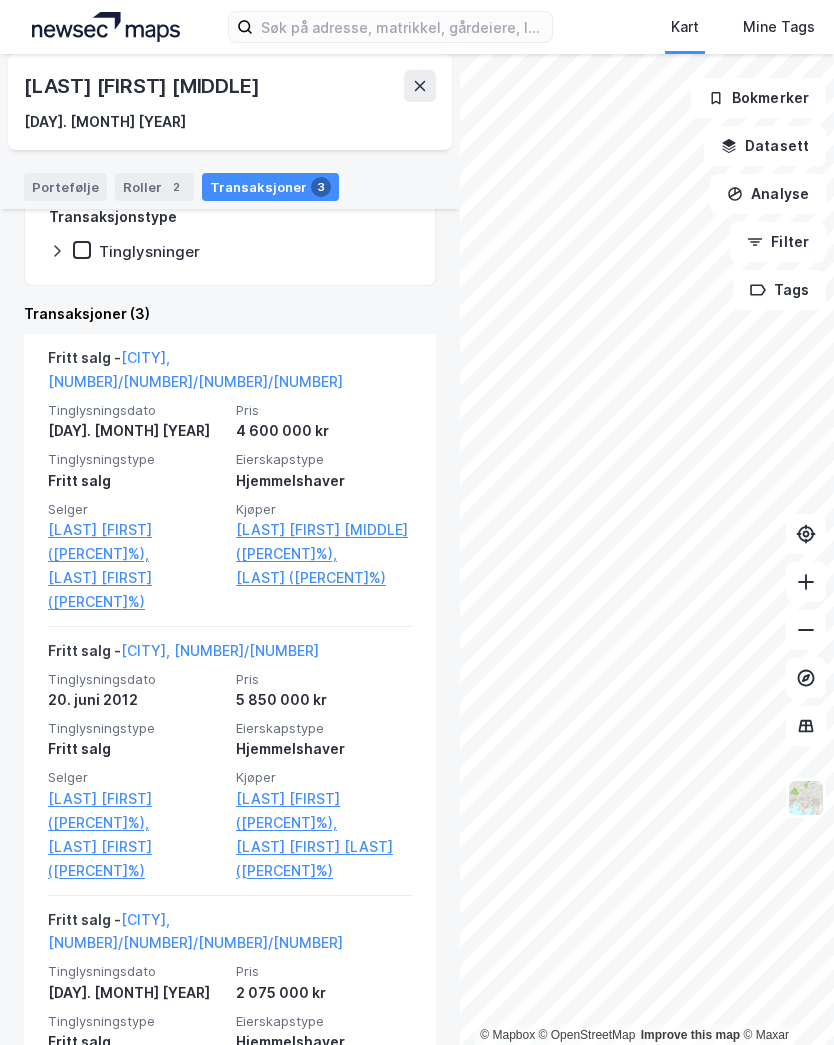 scroll, scrollTop: 395, scrollLeft: 0, axis: vertical 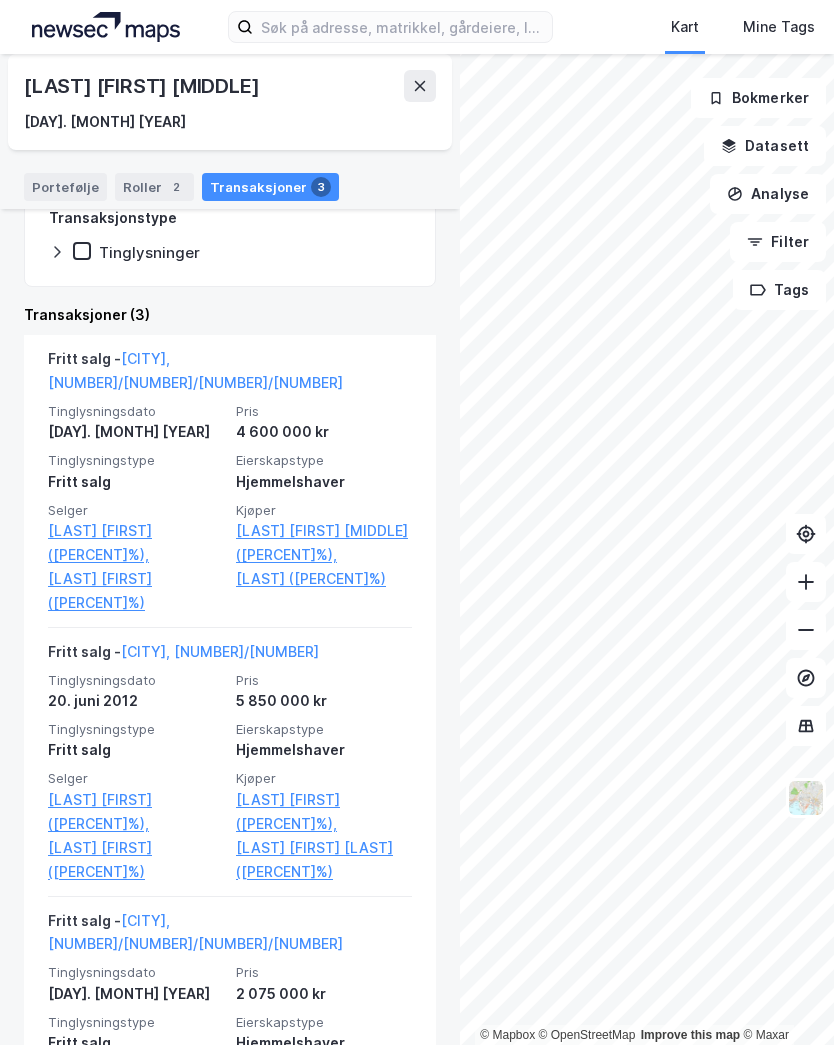 click on "[CITY], [NUMBER]/[NUMBER]/[NUMBER]/[NUMBER]" at bounding box center [195, 370] 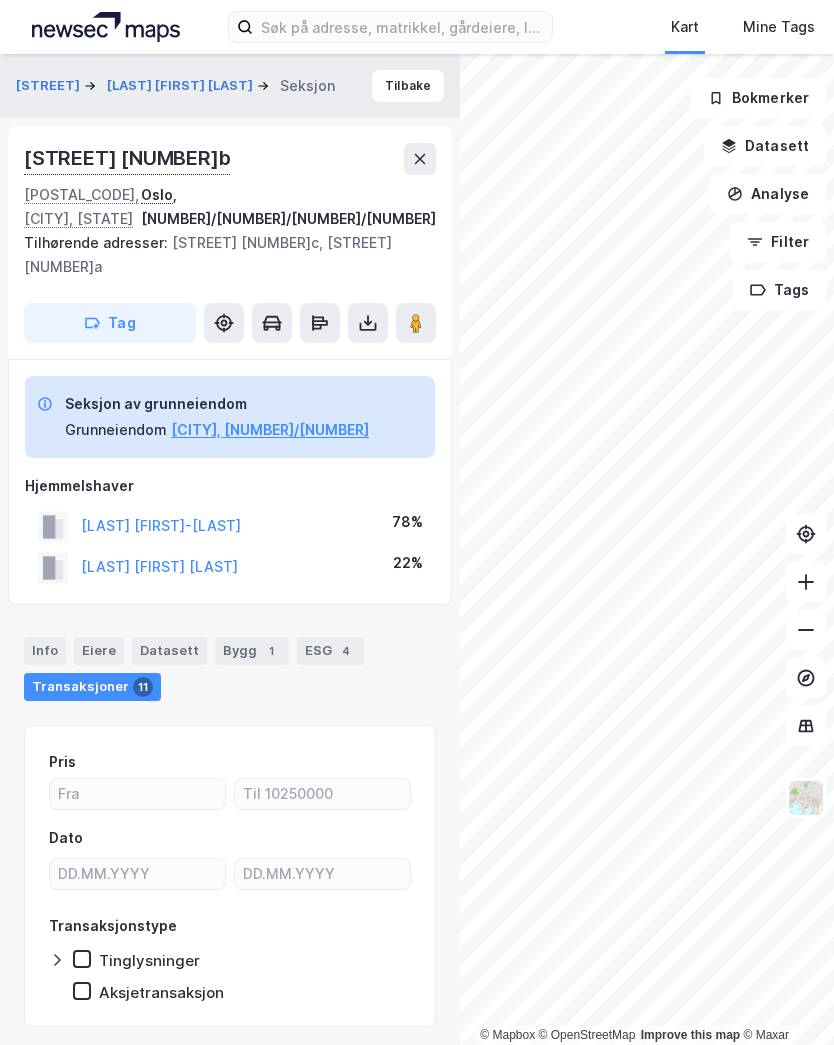 scroll, scrollTop: 0, scrollLeft: 0, axis: both 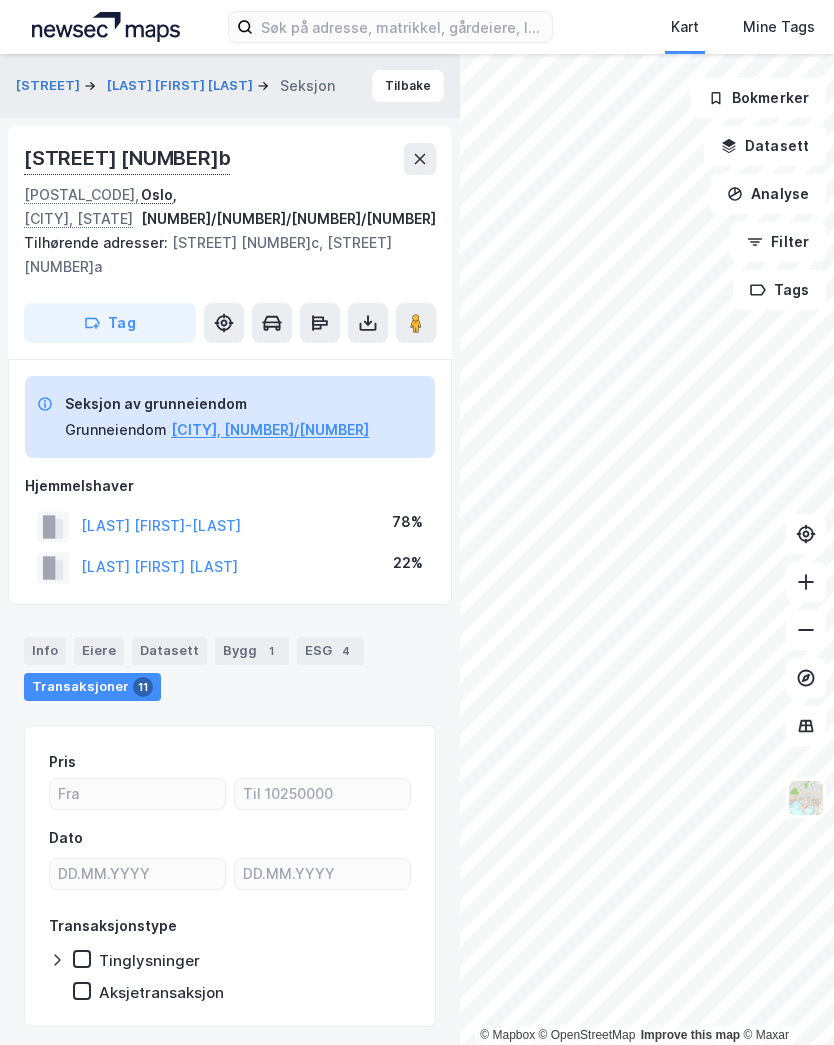 click on "Tilbake" at bounding box center (408, 86) 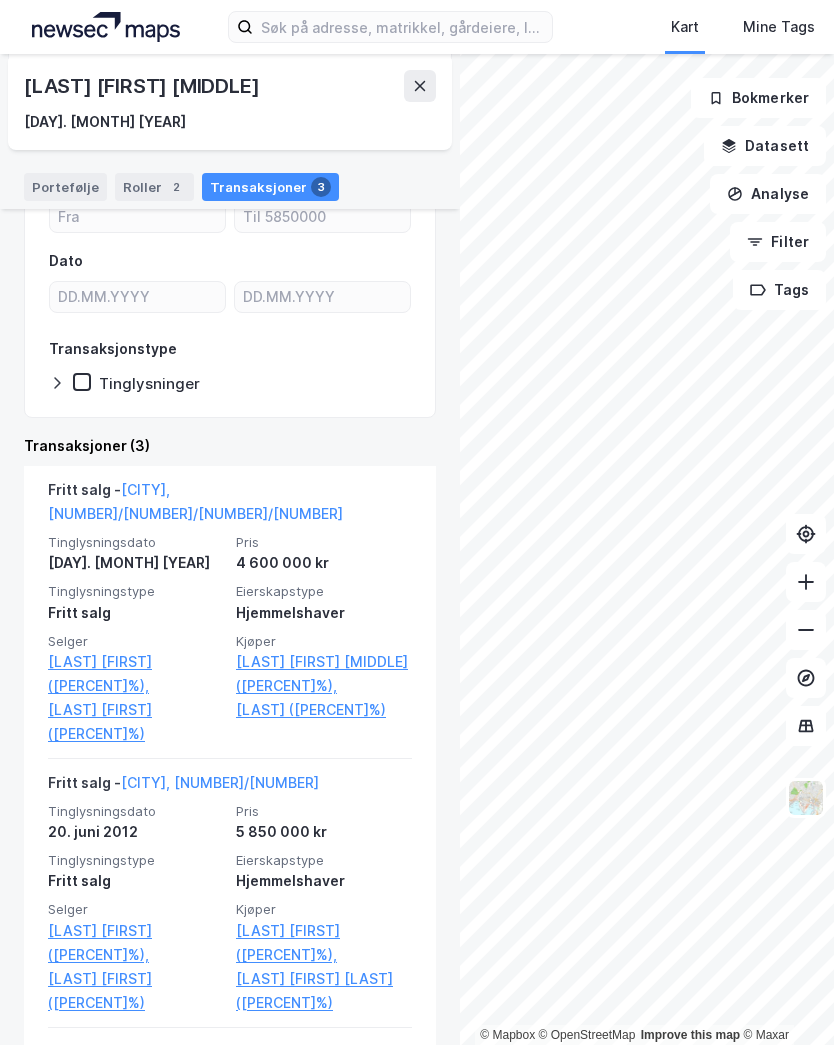 scroll, scrollTop: 265, scrollLeft: 0, axis: vertical 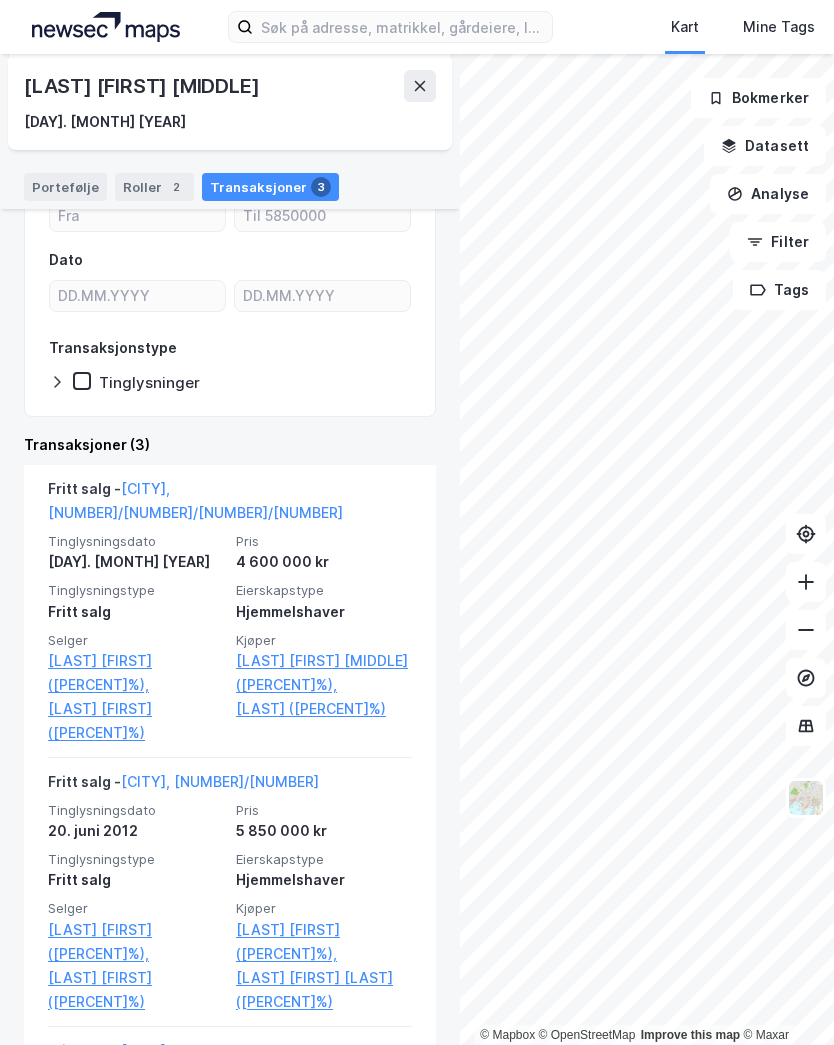 click on "[LAST] [FIRST] [LAST] ([PERCENT]%)" at bounding box center [324, 990] 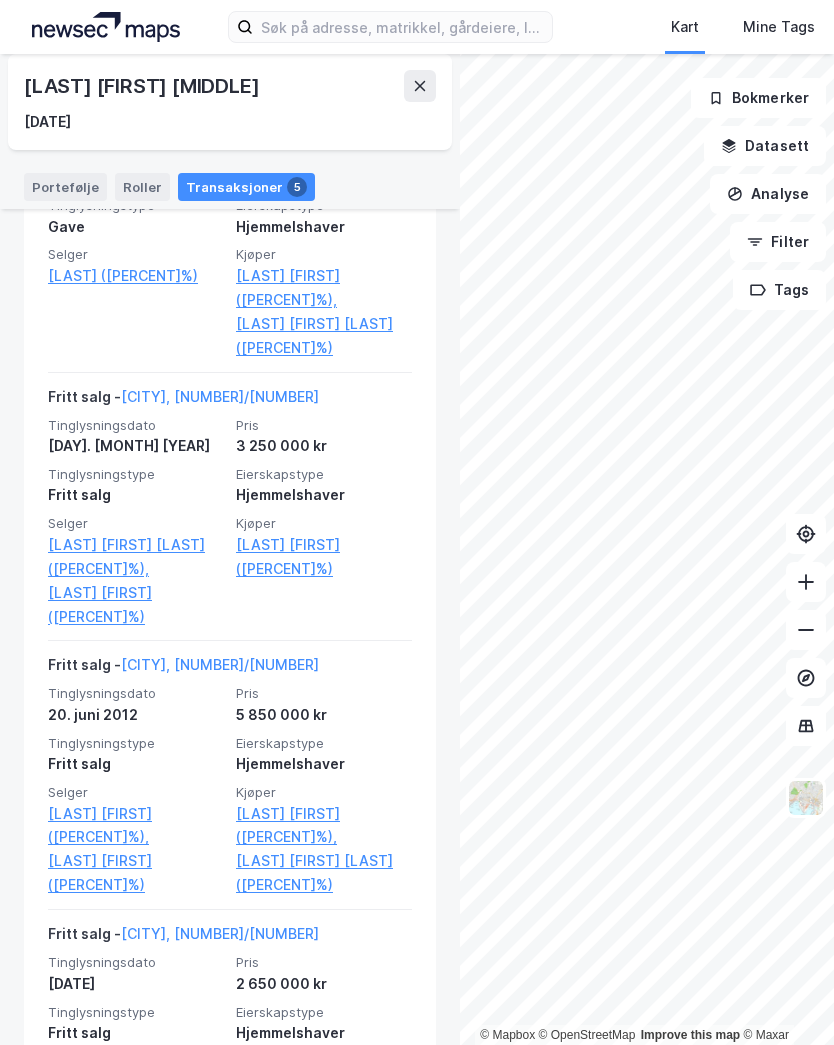 scroll, scrollTop: 894, scrollLeft: 0, axis: vertical 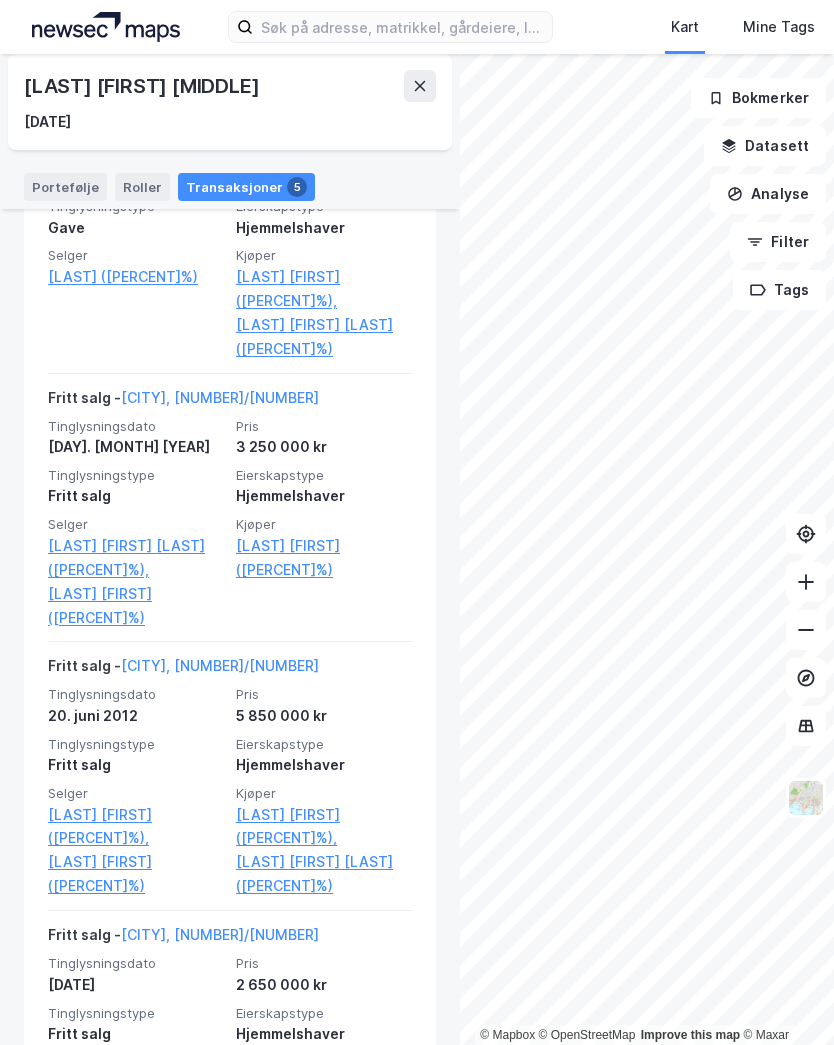 click on "[LAST] [FIRST] ([PERCENT]%)" at bounding box center [136, 606] 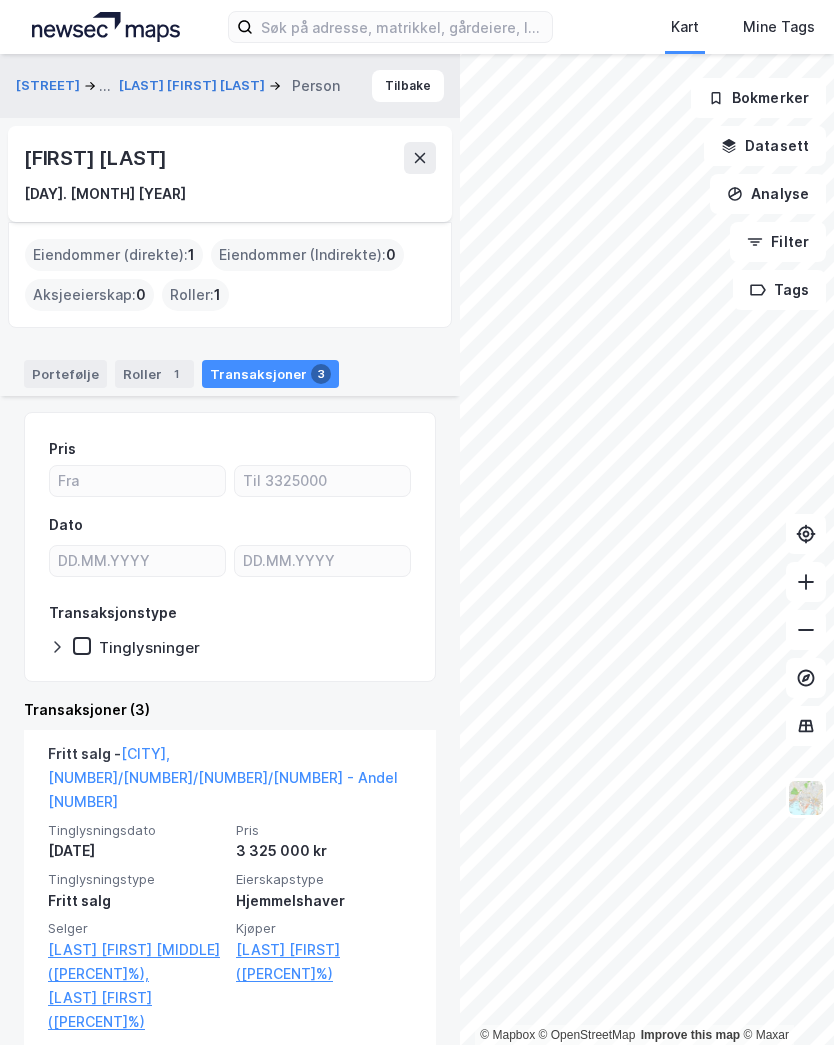 click on "Tilbake" at bounding box center [408, 86] 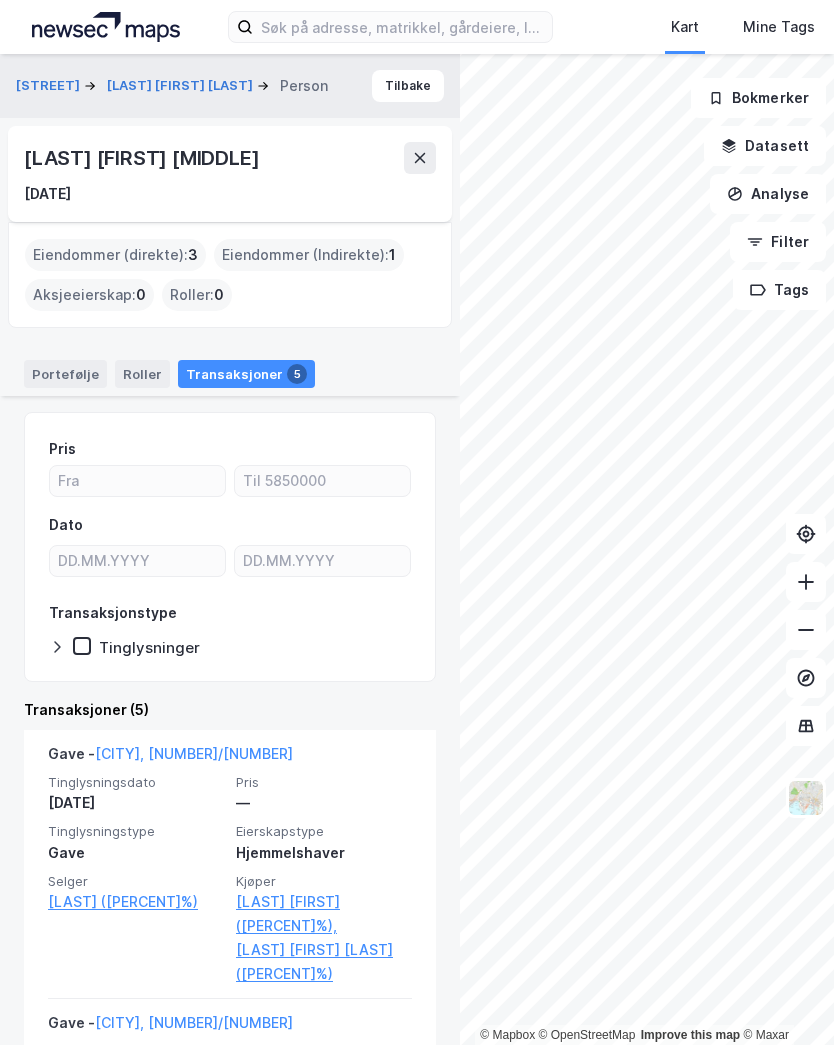 click on "Tilbake" at bounding box center [408, 86] 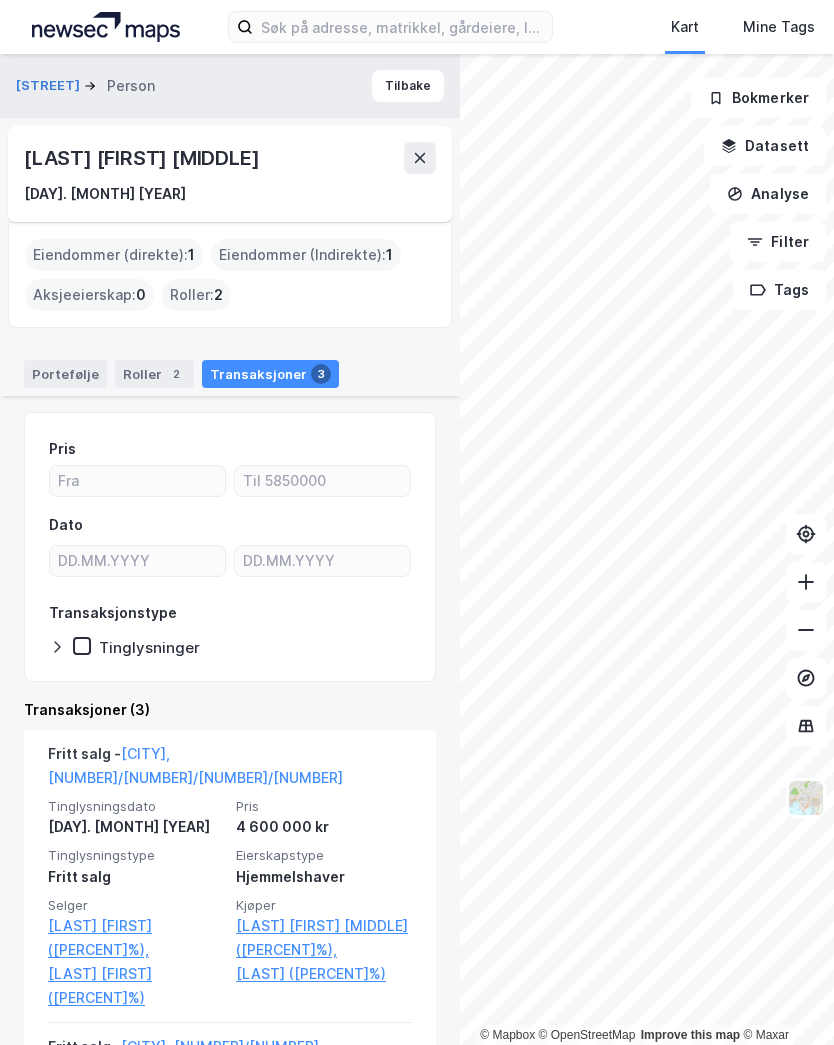 click on "Tilbake" at bounding box center (408, 86) 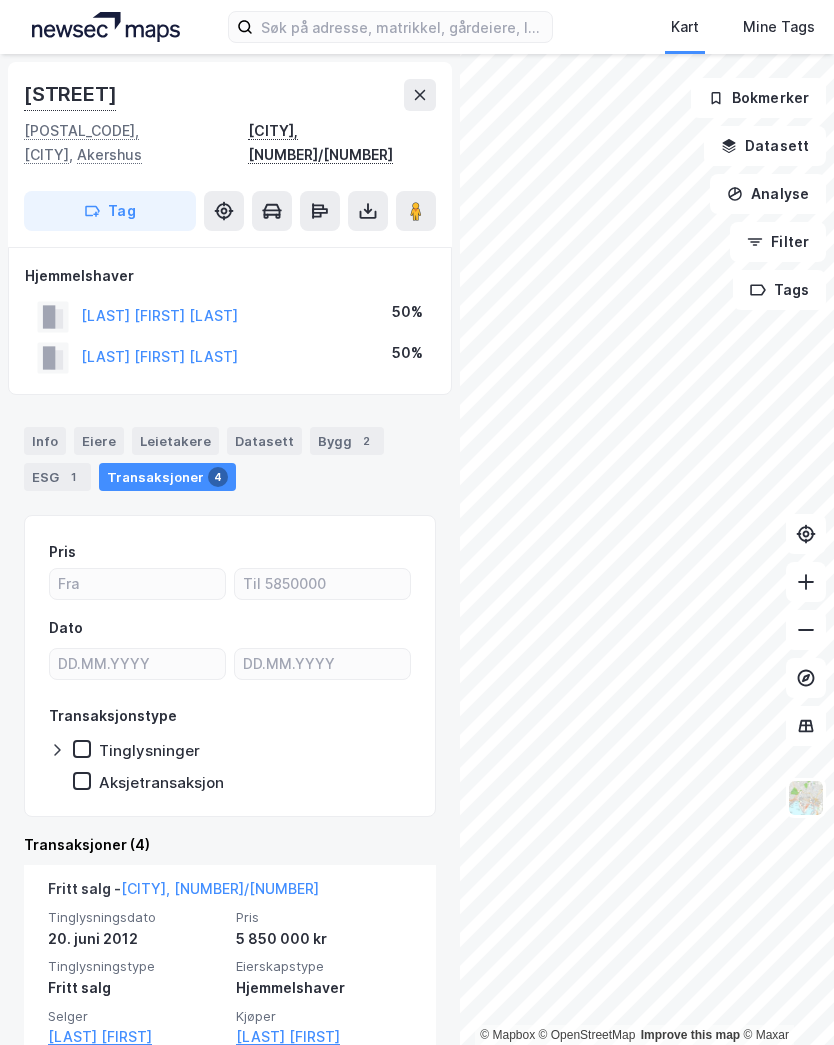click 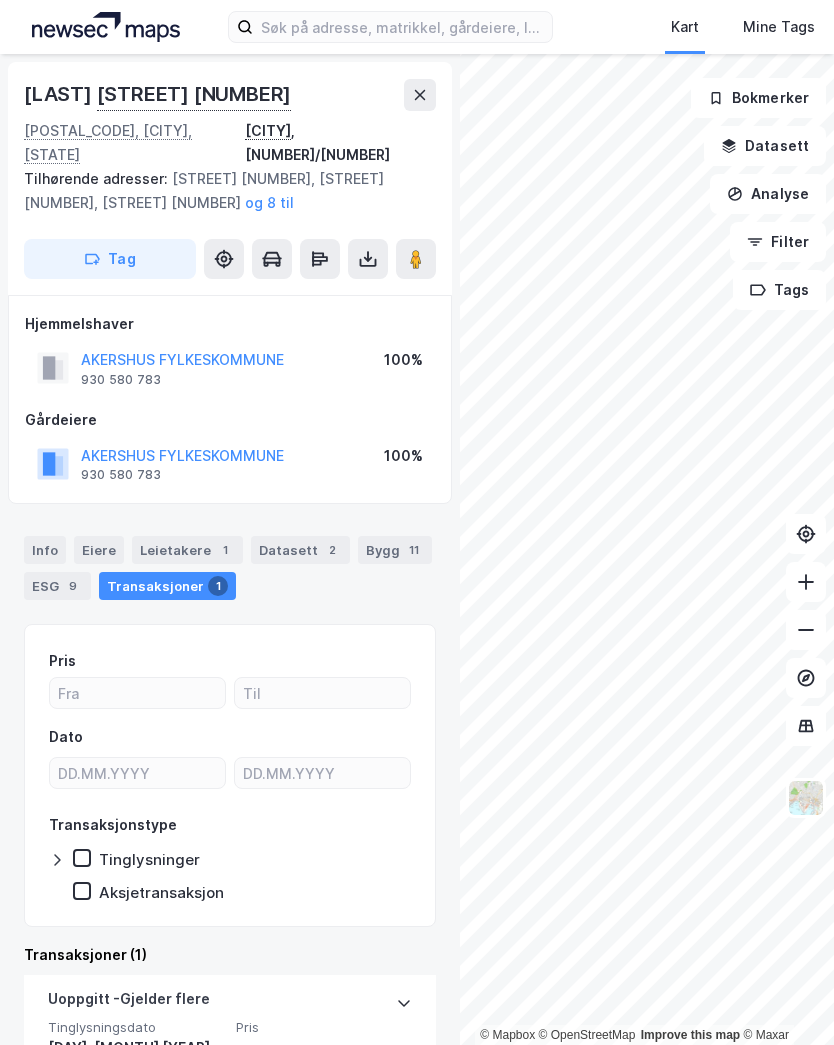 click at bounding box center [420, 95] 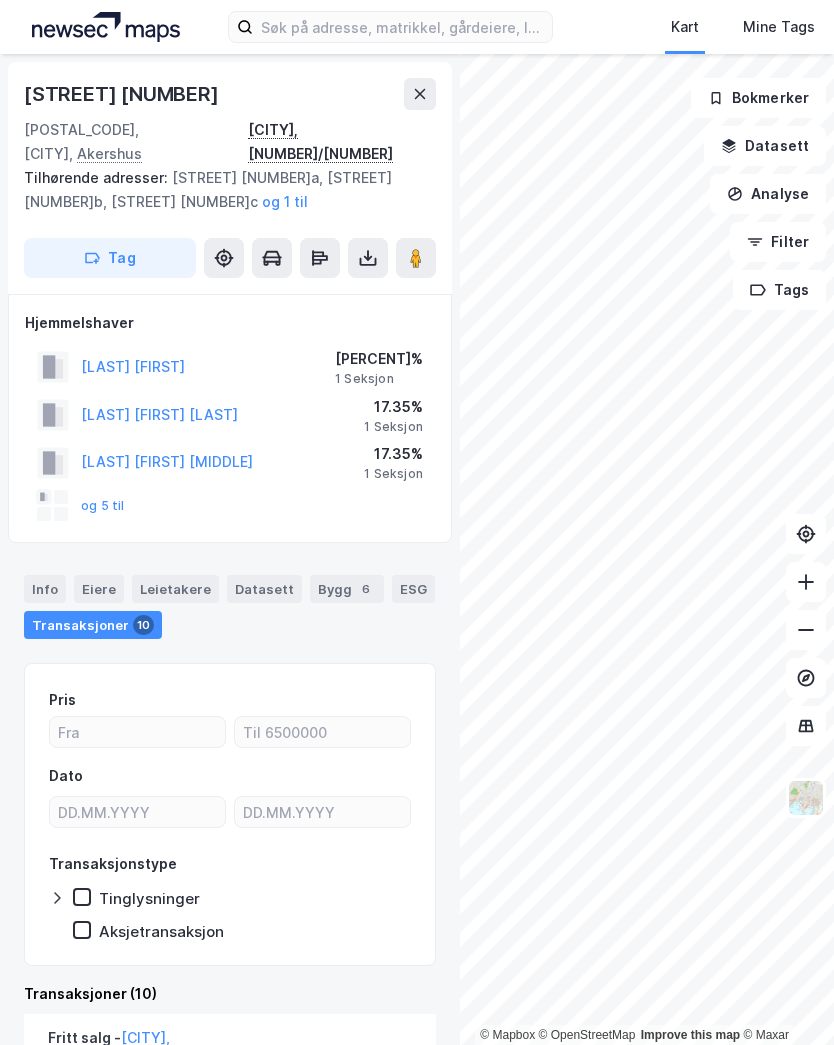 click 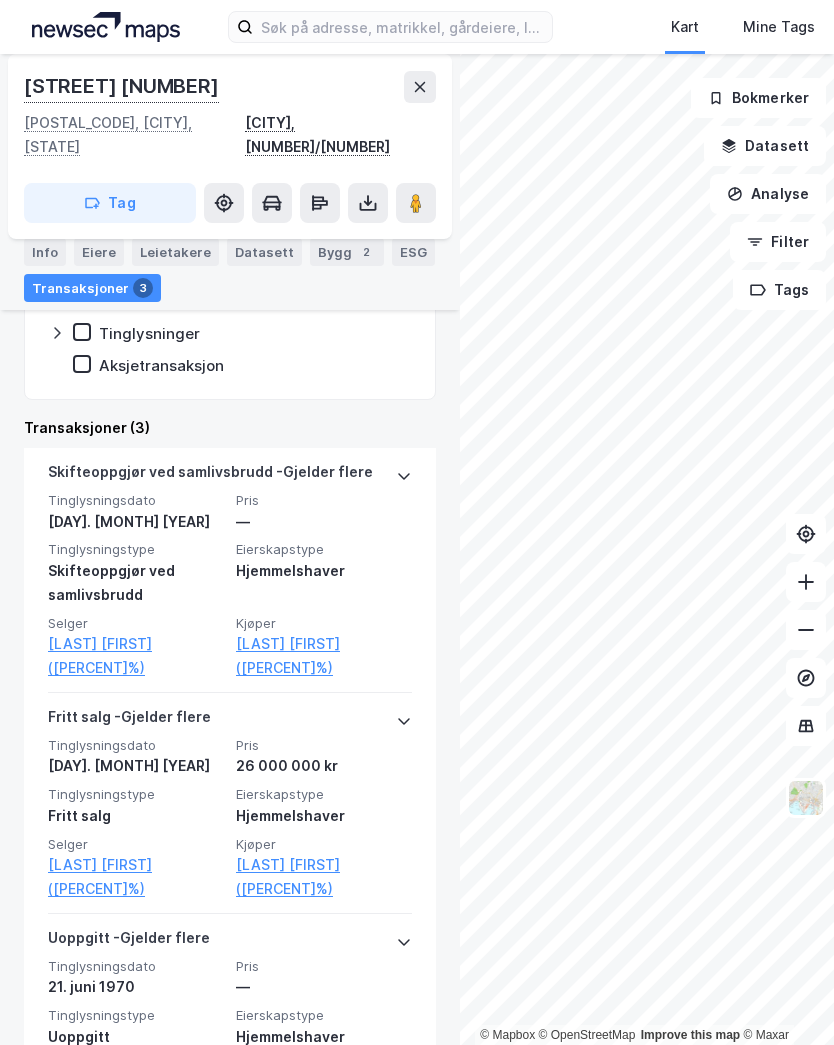 scroll, scrollTop: 374, scrollLeft: 0, axis: vertical 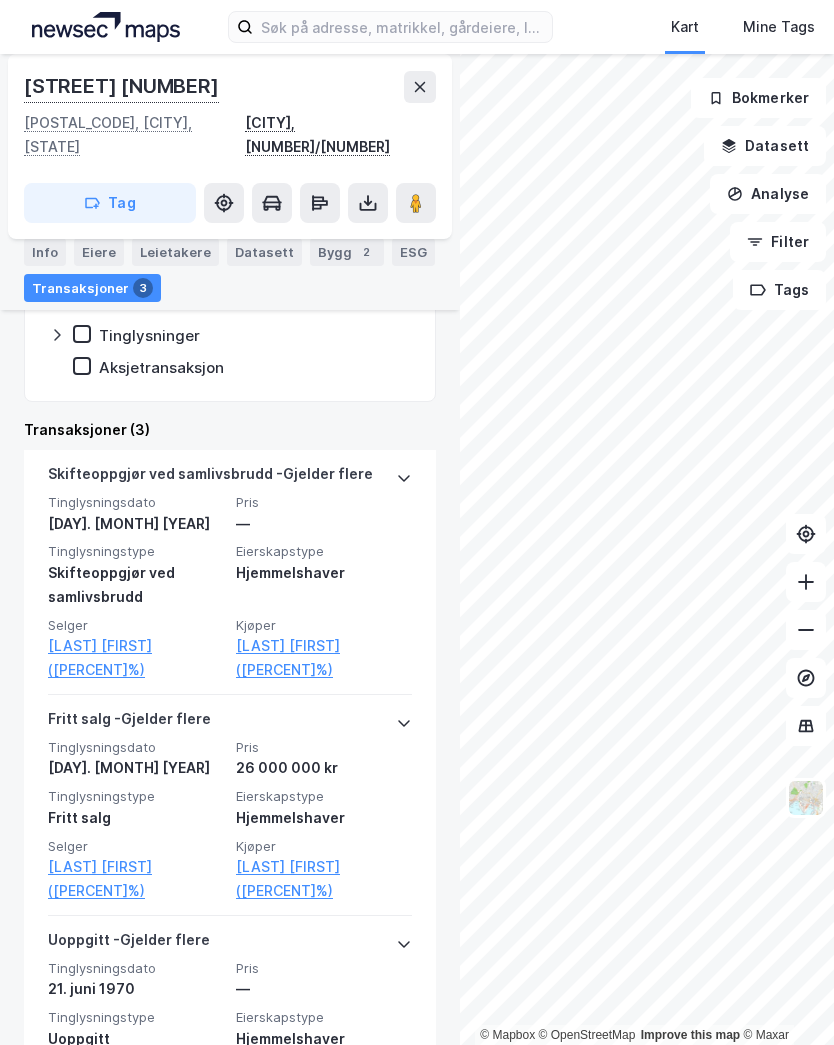 click on "[LAST] [FIRST] ([PERCENT]%)" at bounding box center [136, 658] 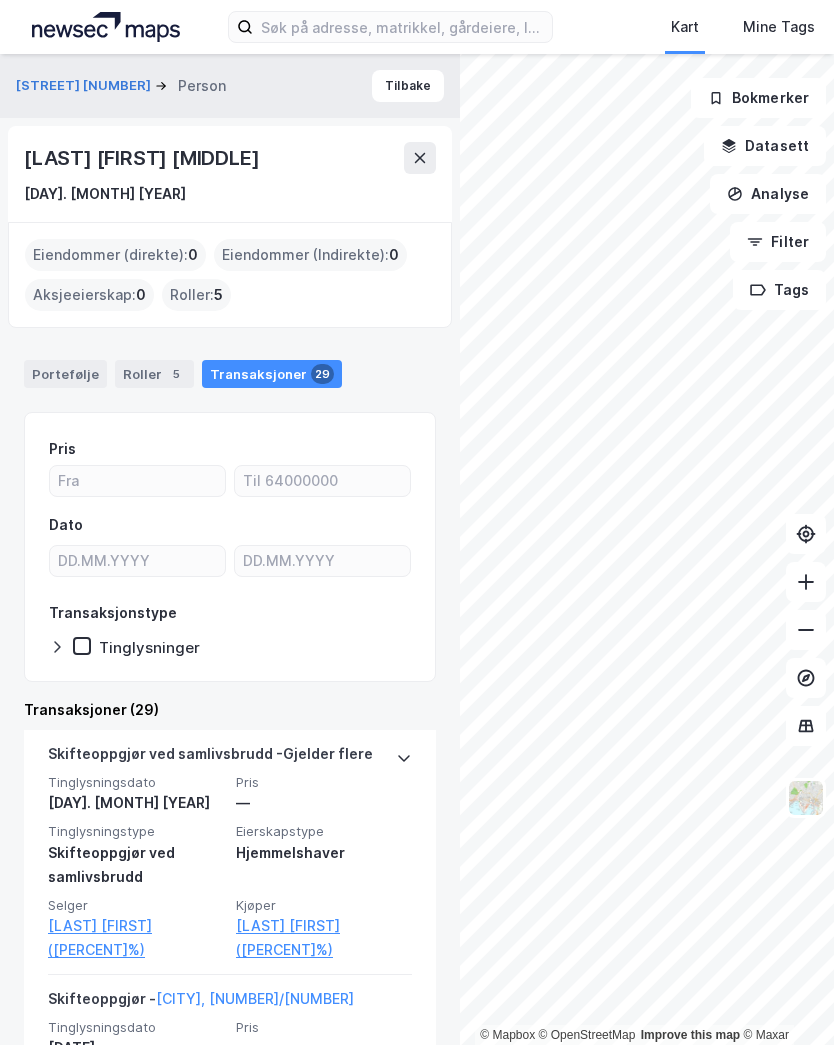 click on "Roller :  5" at bounding box center [196, 295] 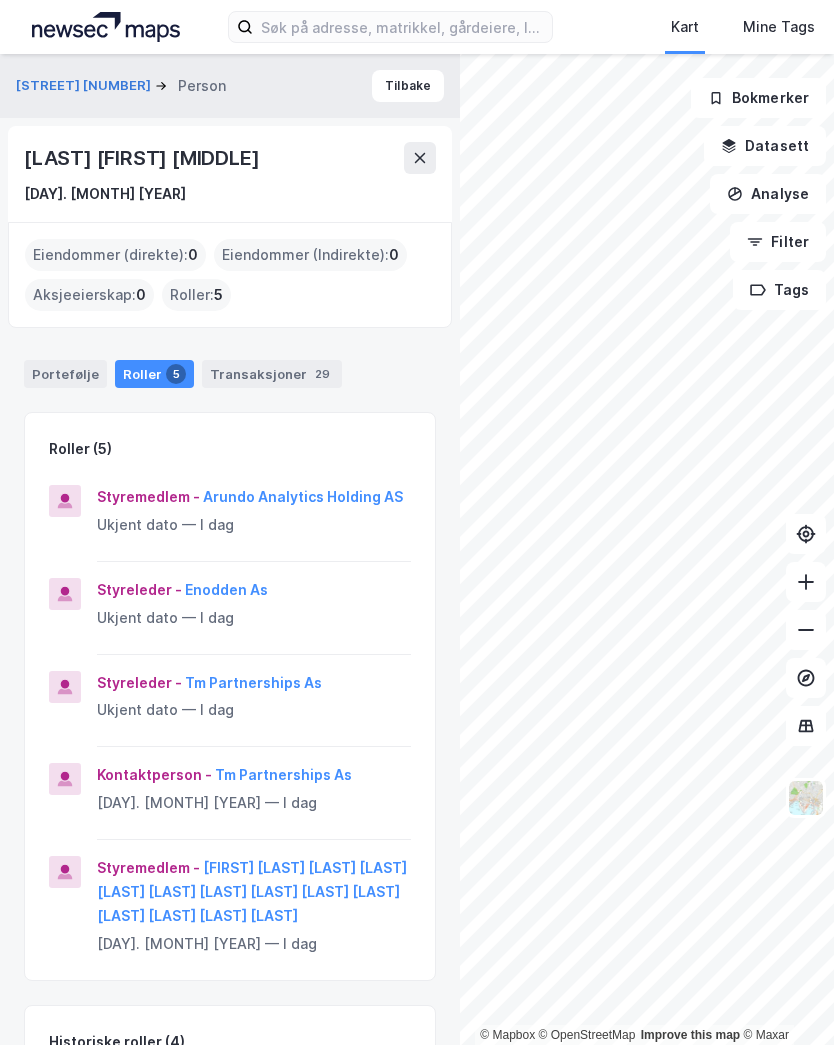 scroll, scrollTop: 0, scrollLeft: 0, axis: both 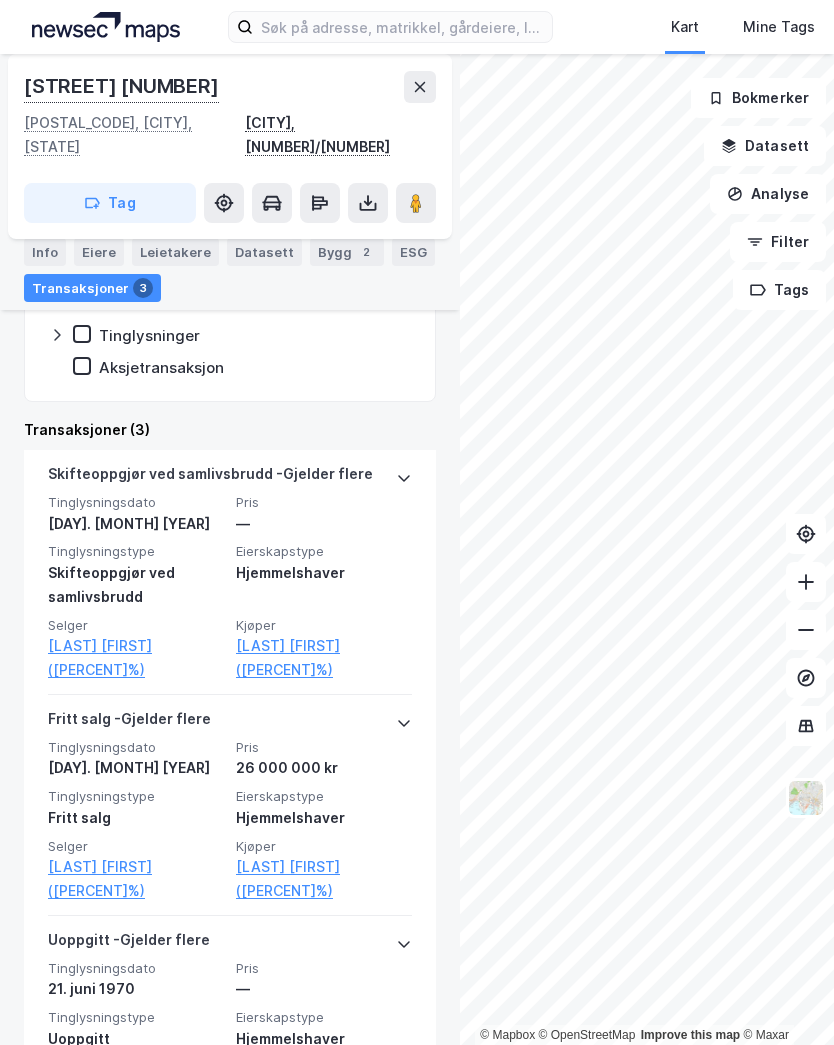 click at bounding box center (420, 87) 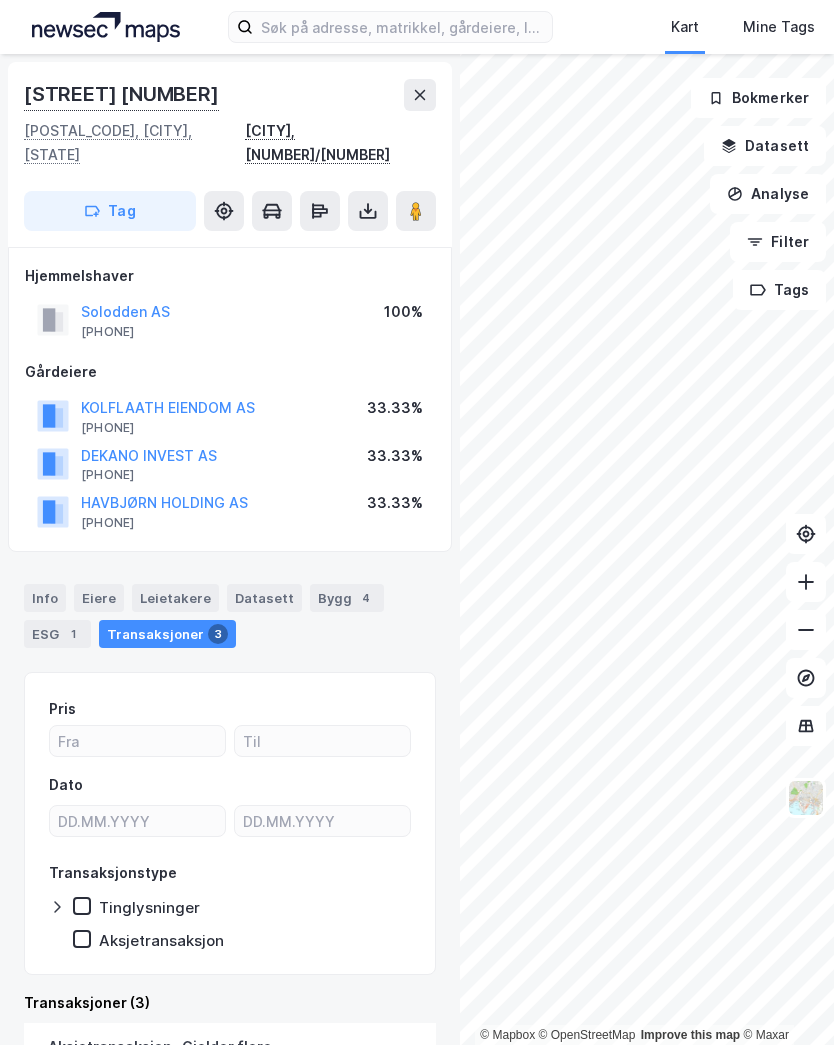 click on "Eiere" at bounding box center (99, 598) 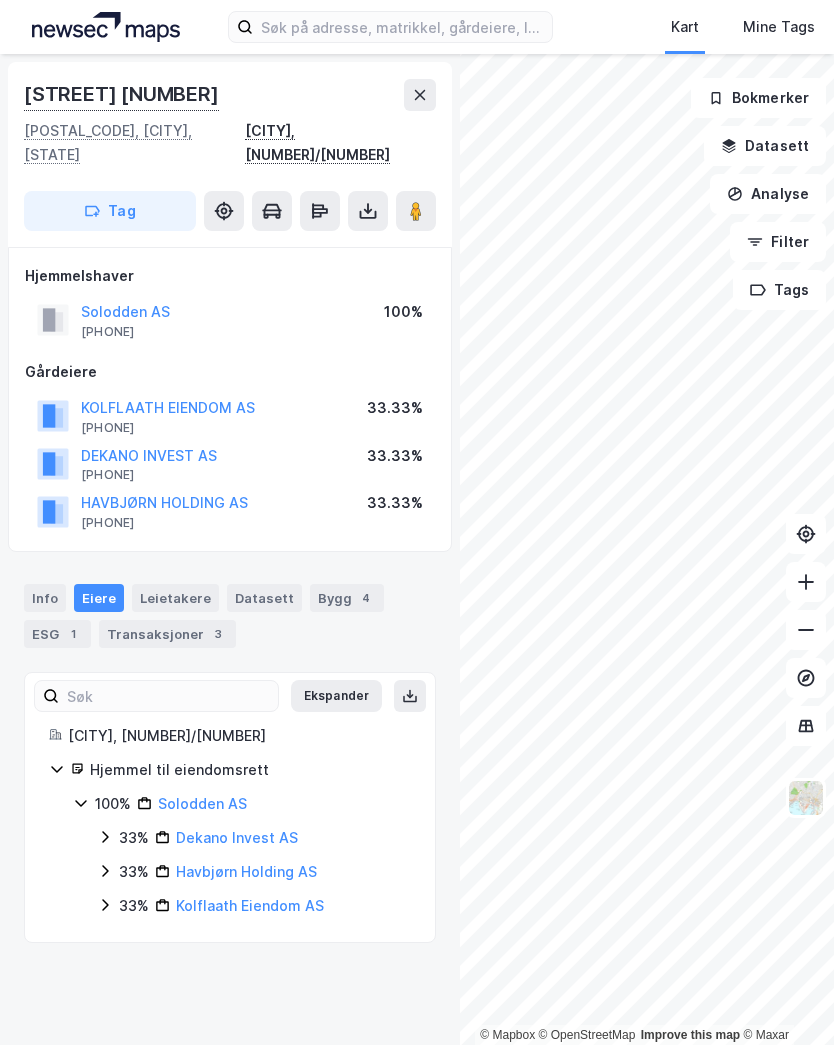 click on "Solodden AS" at bounding box center (202, 803) 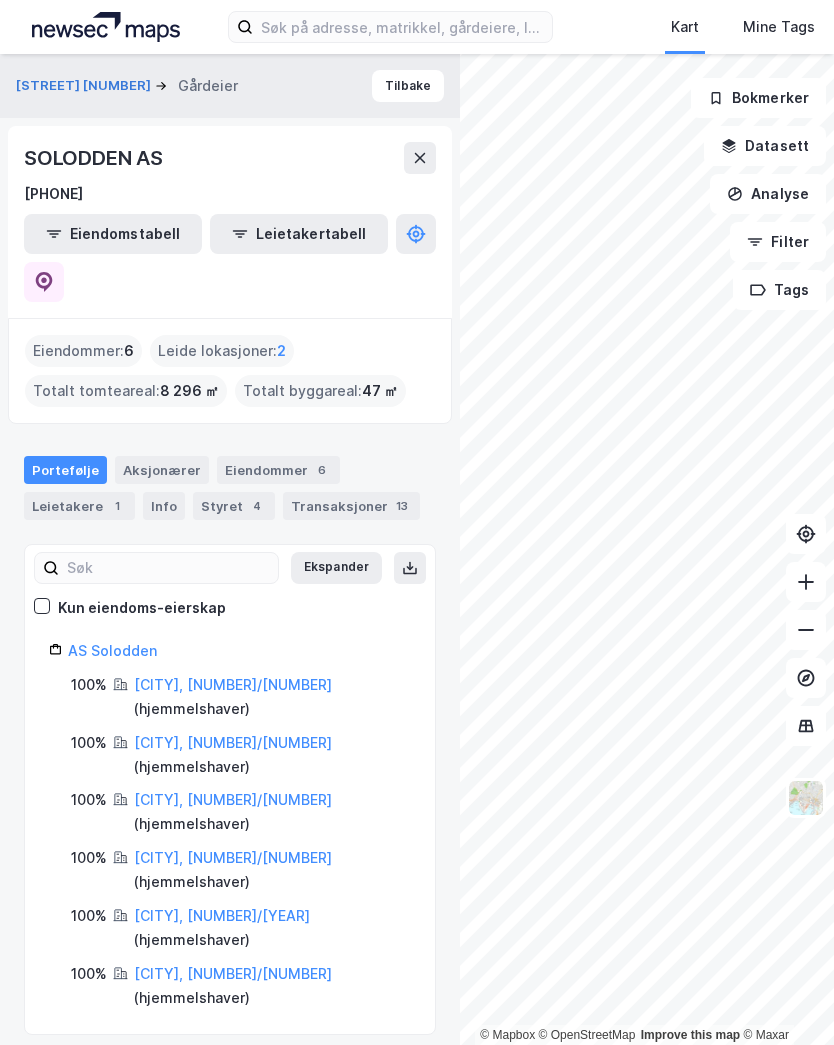 click on "Styret 4" at bounding box center [234, 506] 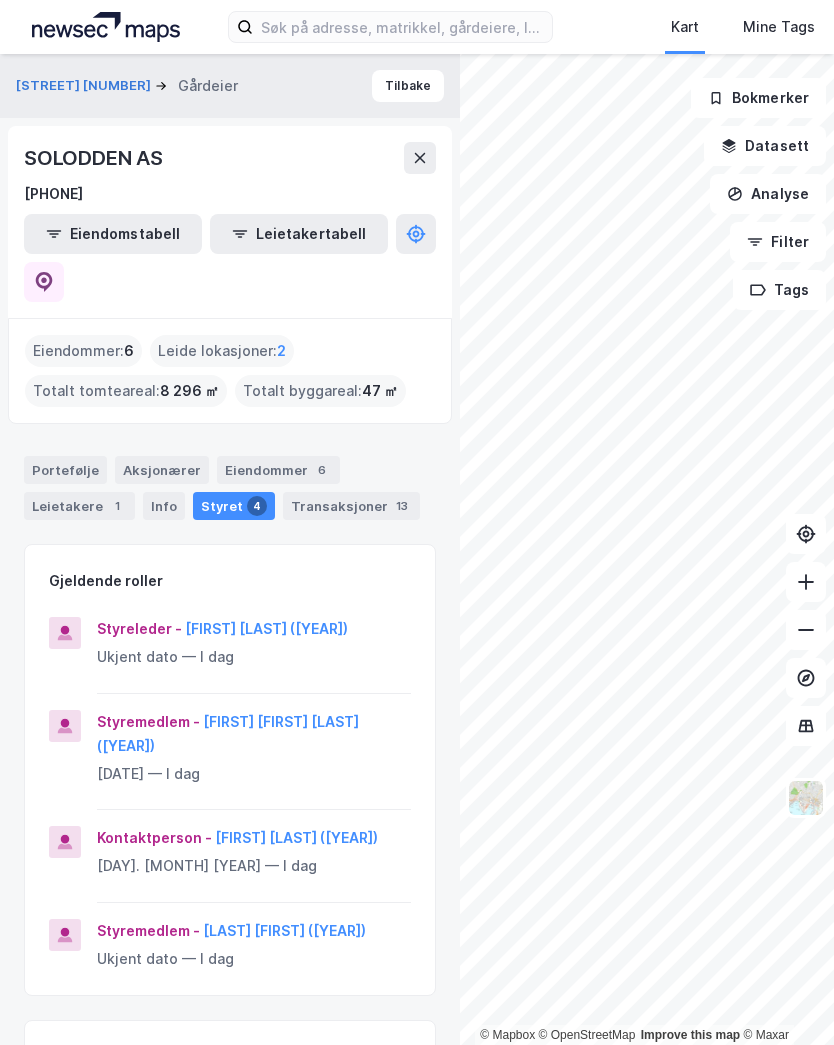 scroll, scrollTop: 0, scrollLeft: 0, axis: both 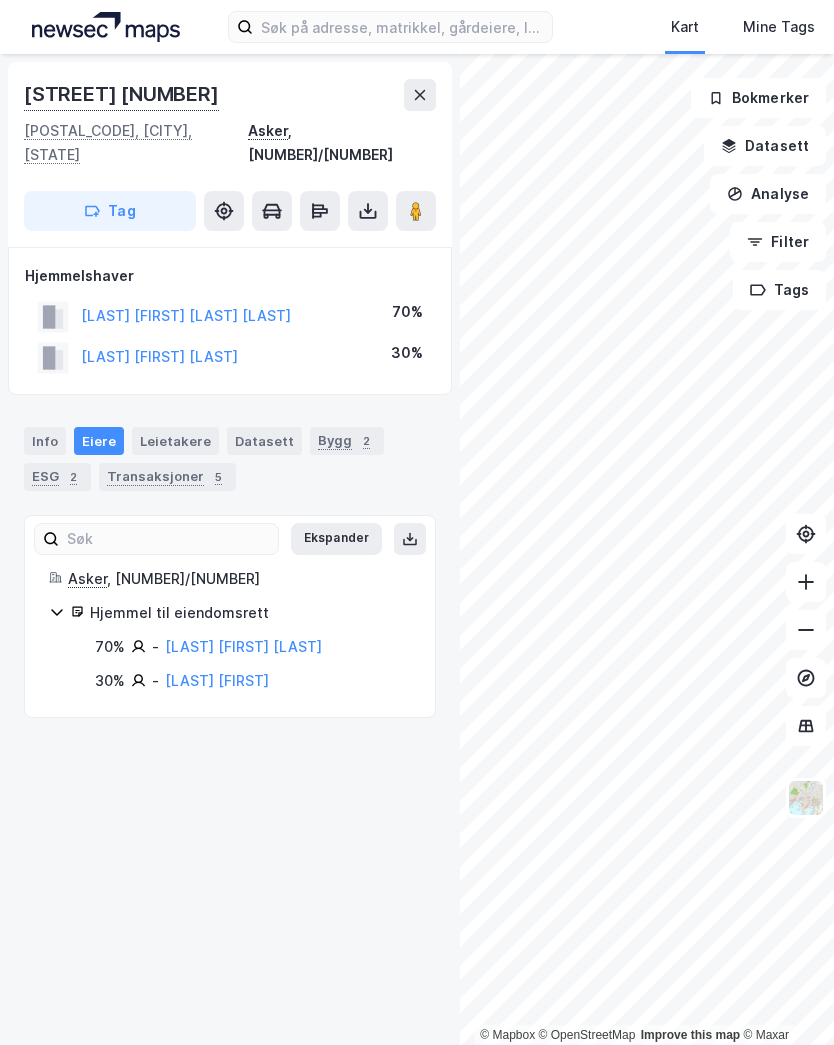 click 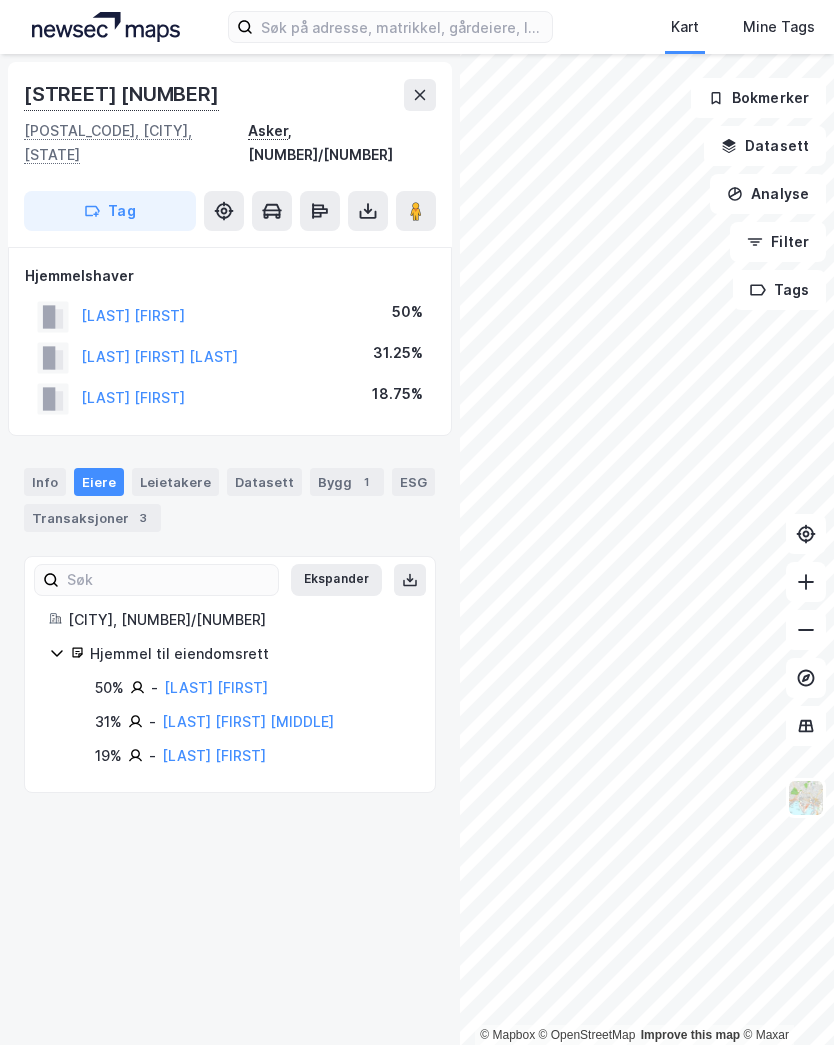 click on "[LAST] [FIRST]" at bounding box center [216, 687] 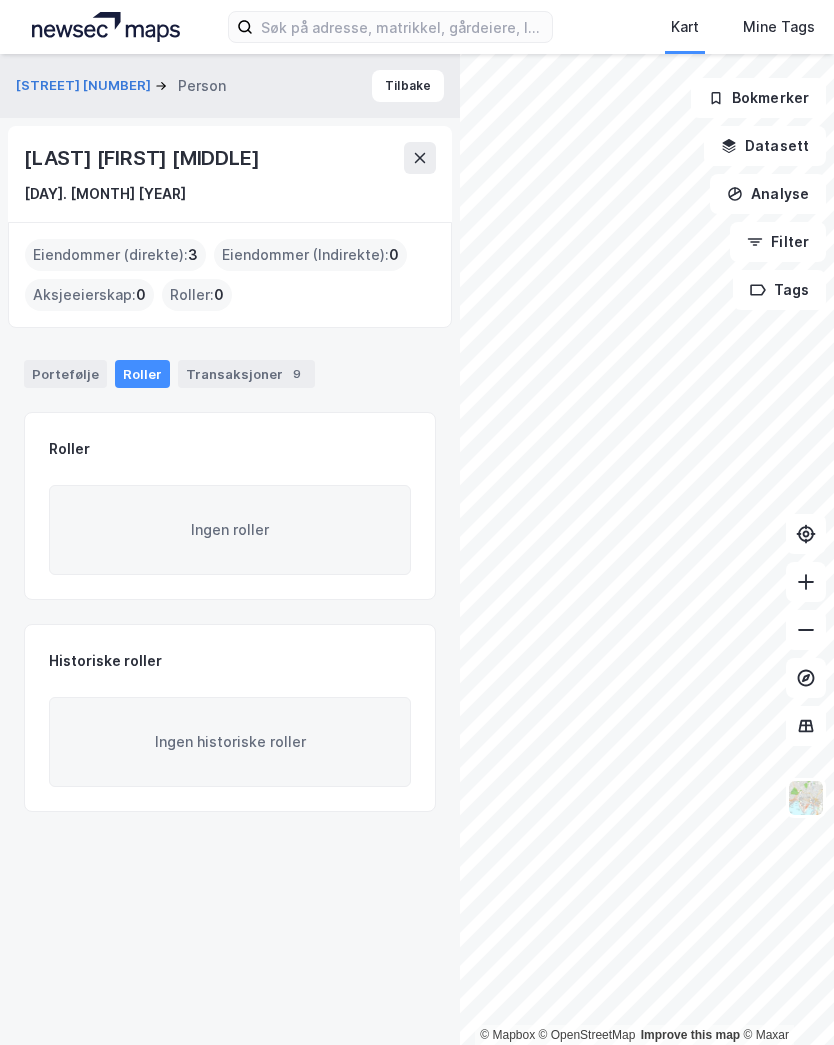 click on "Tilbake" at bounding box center [408, 86] 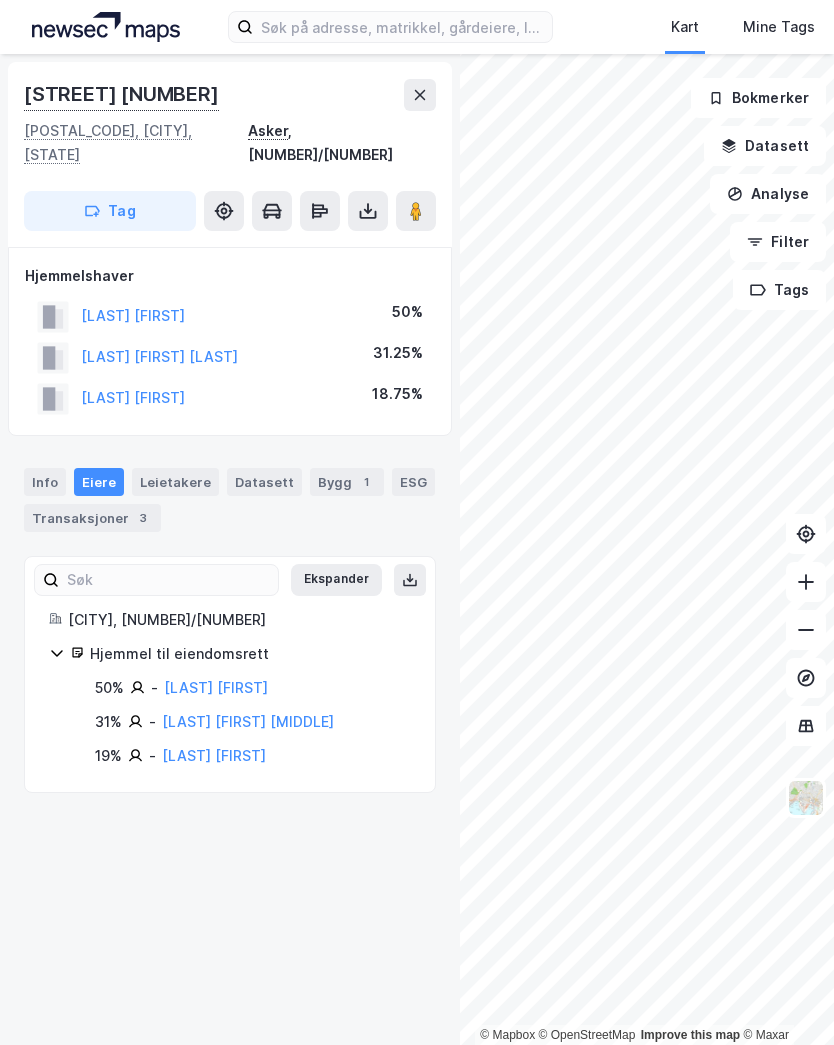 click on "[STREET] [NUMBER] [POSTAL_CODE], [CITY], [STATE] [CITY] , [NUMBER]/[NUMBER] [TAG]" at bounding box center (230, 154) 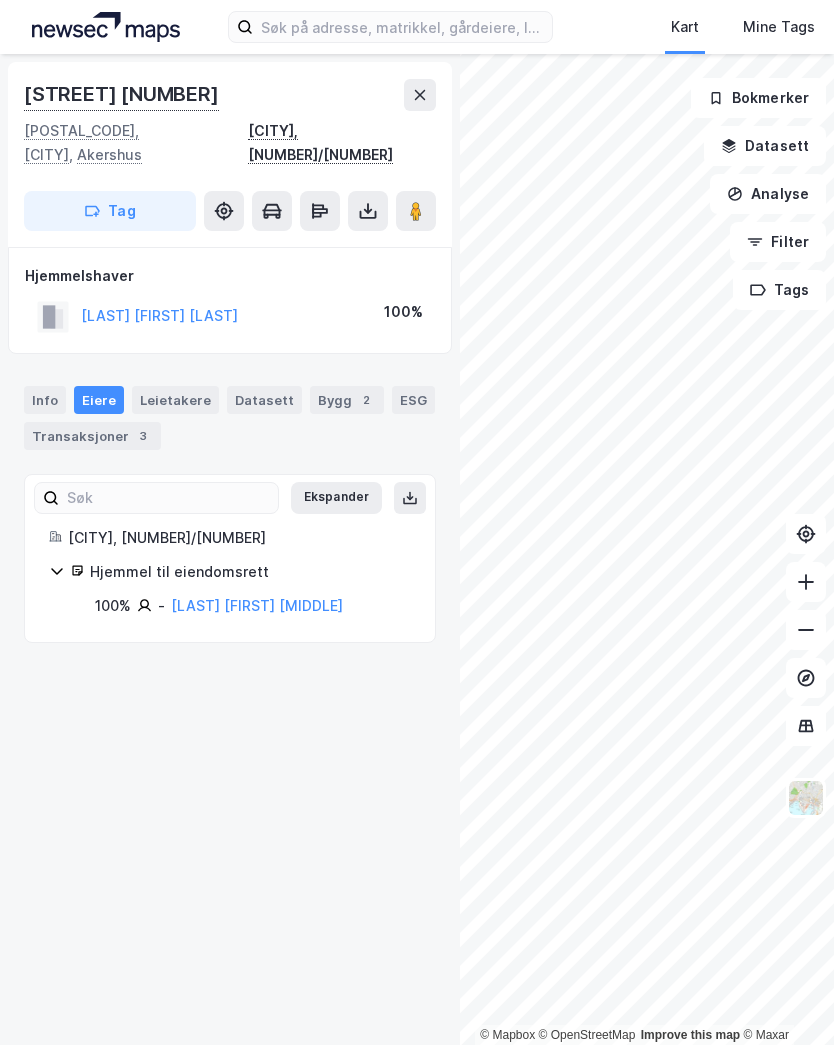 click on "Transaksjoner 3" at bounding box center [92, 436] 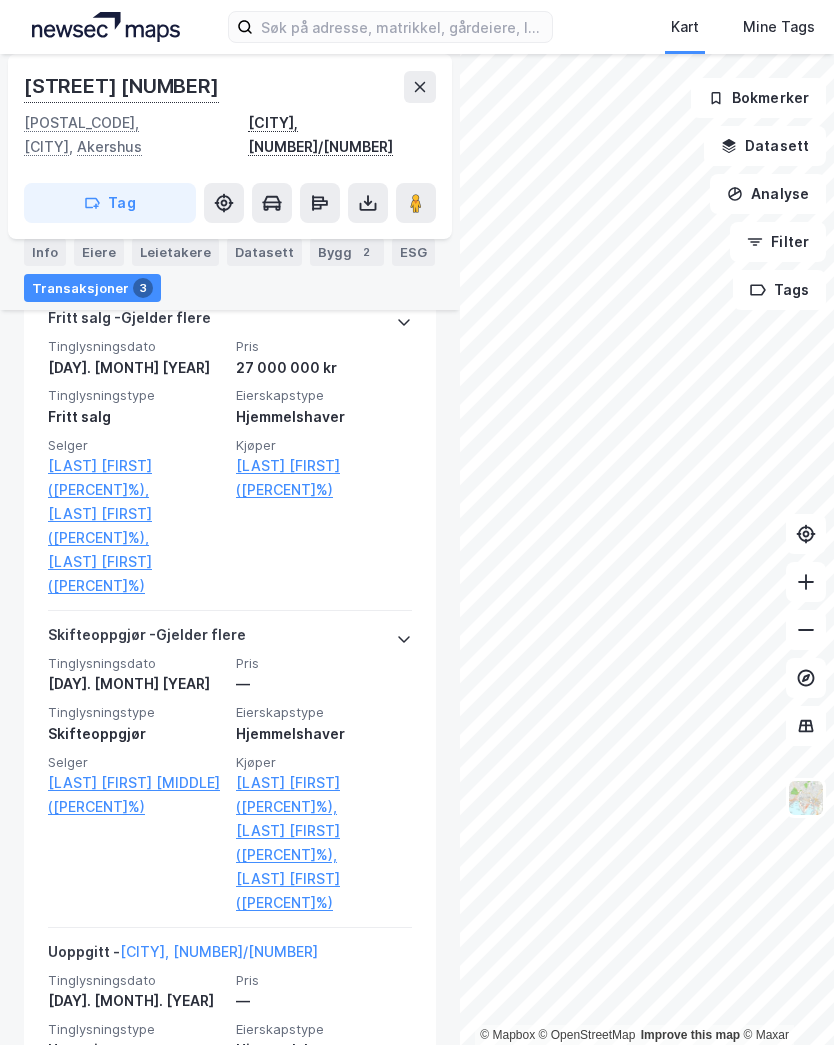 scroll, scrollTop: 473, scrollLeft: 0, axis: vertical 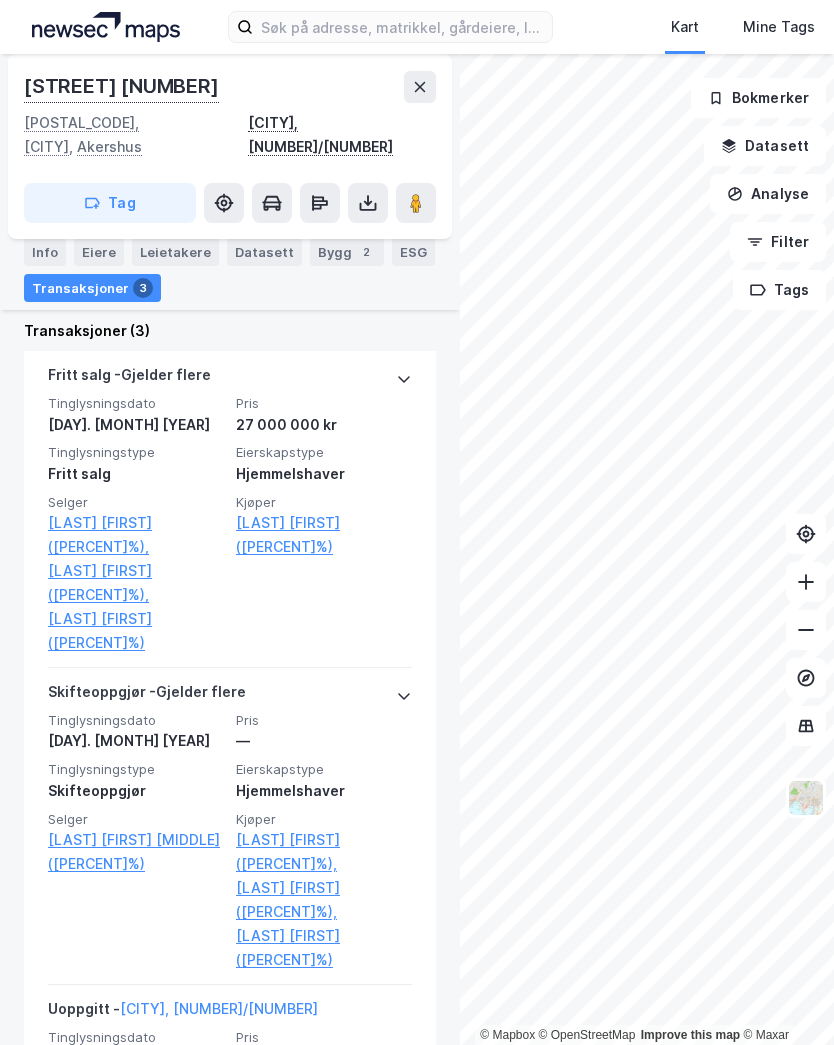 click at bounding box center [420, 87] 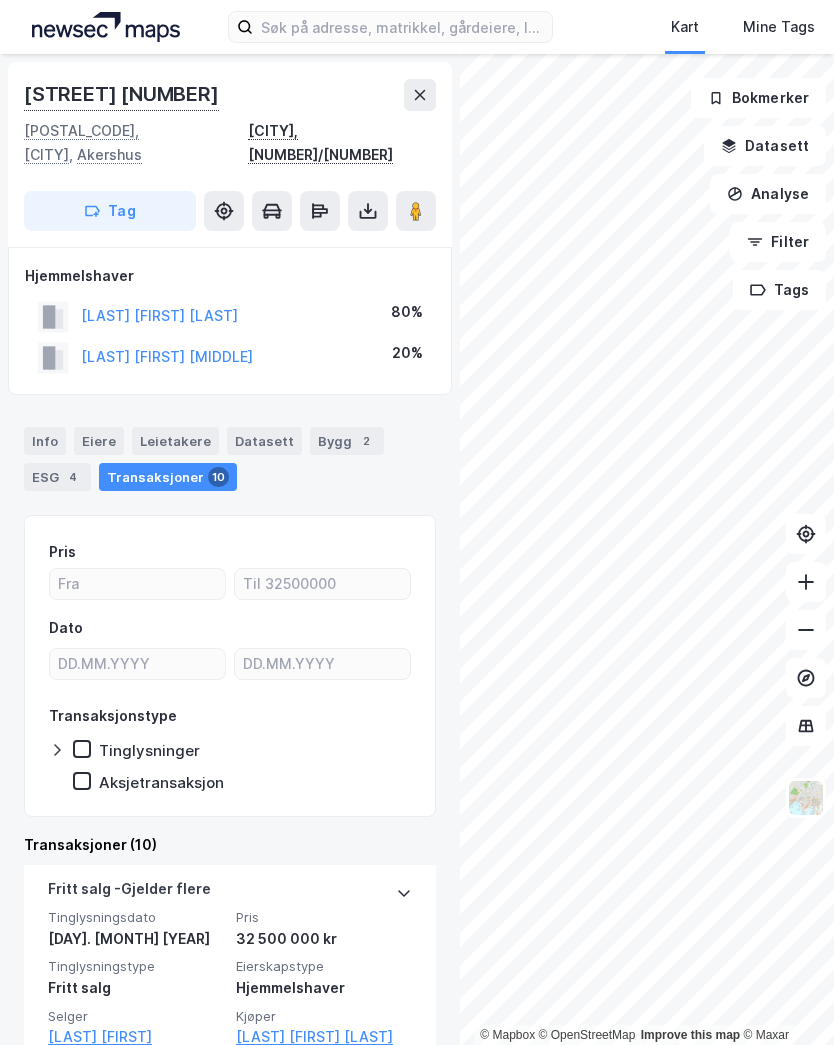 click 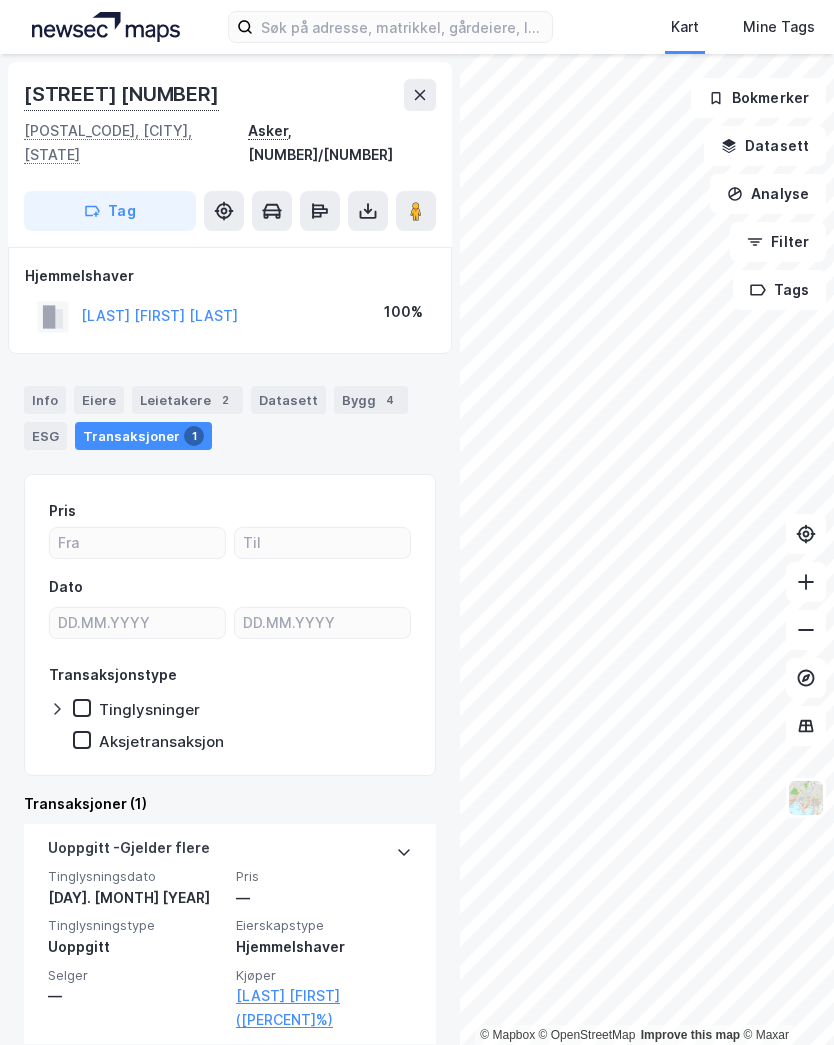 click 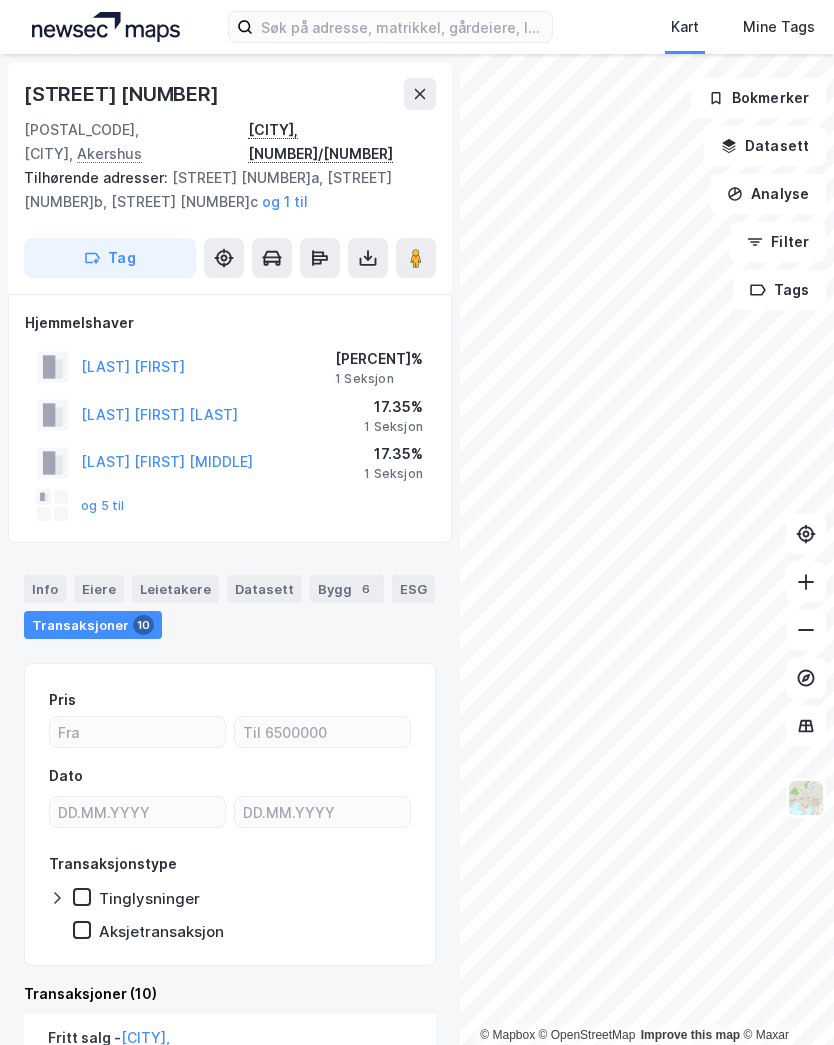 scroll, scrollTop: 0, scrollLeft: 0, axis: both 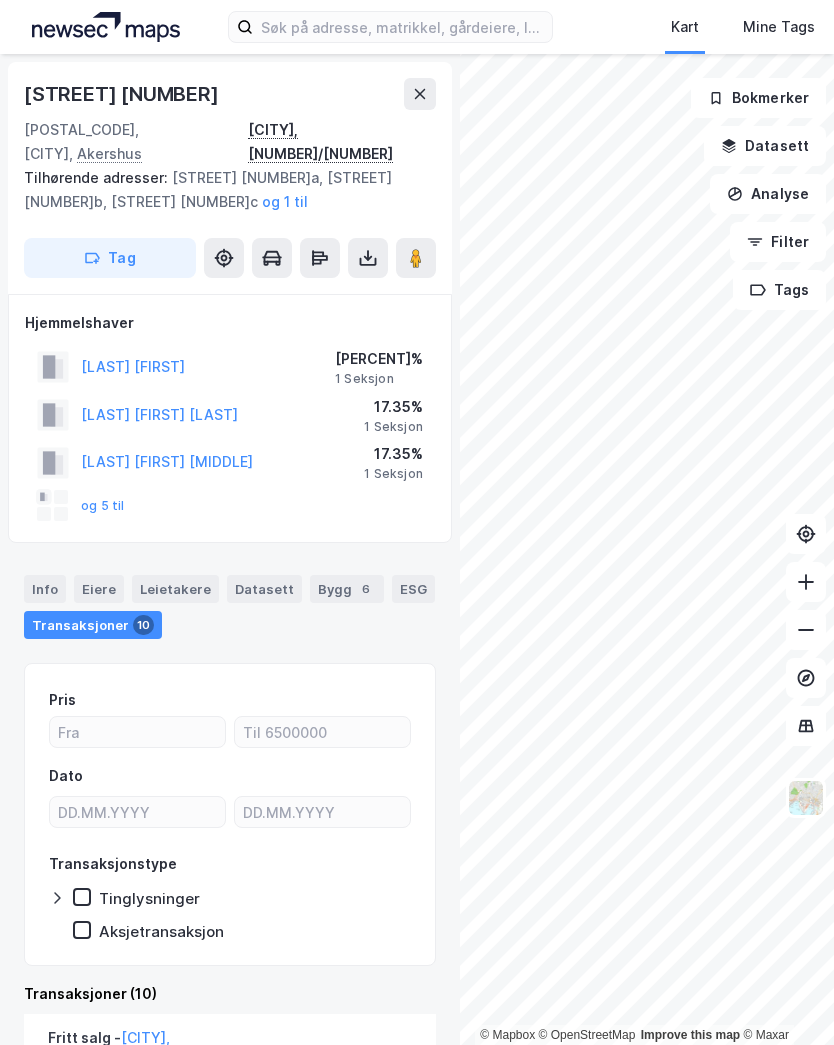 click on "og 5 til" at bounding box center [0, 0] 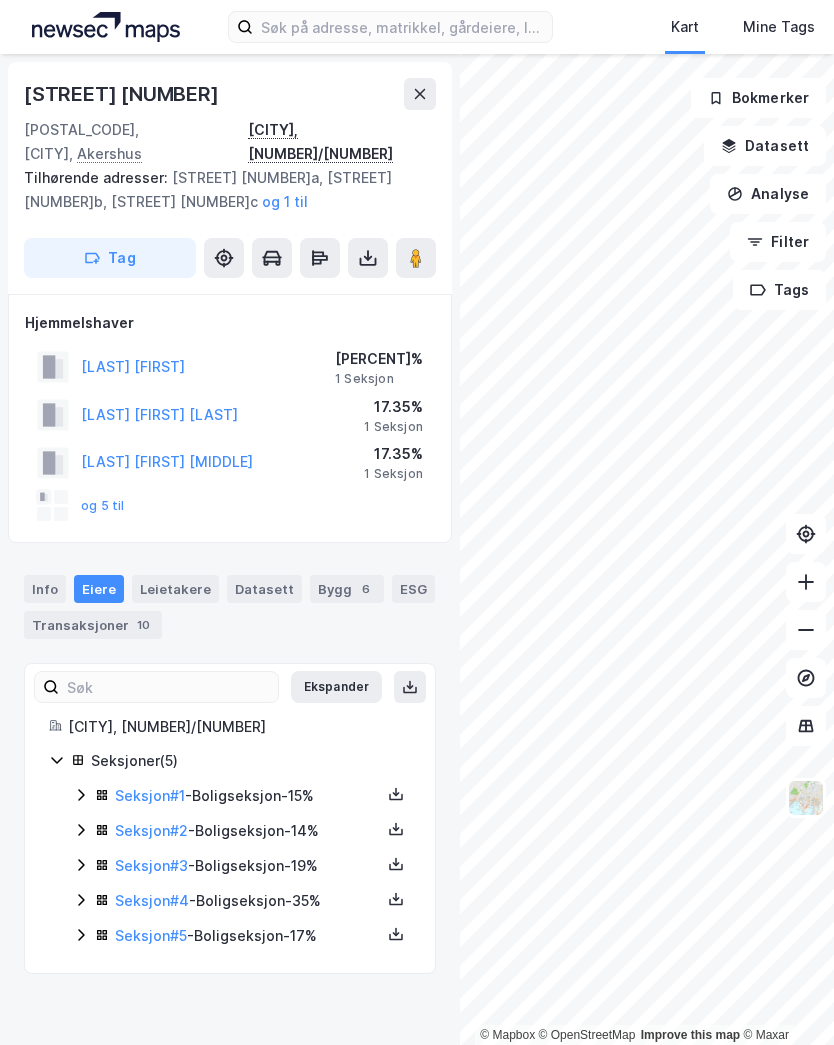 click on "og 5 til" at bounding box center (0, 0) 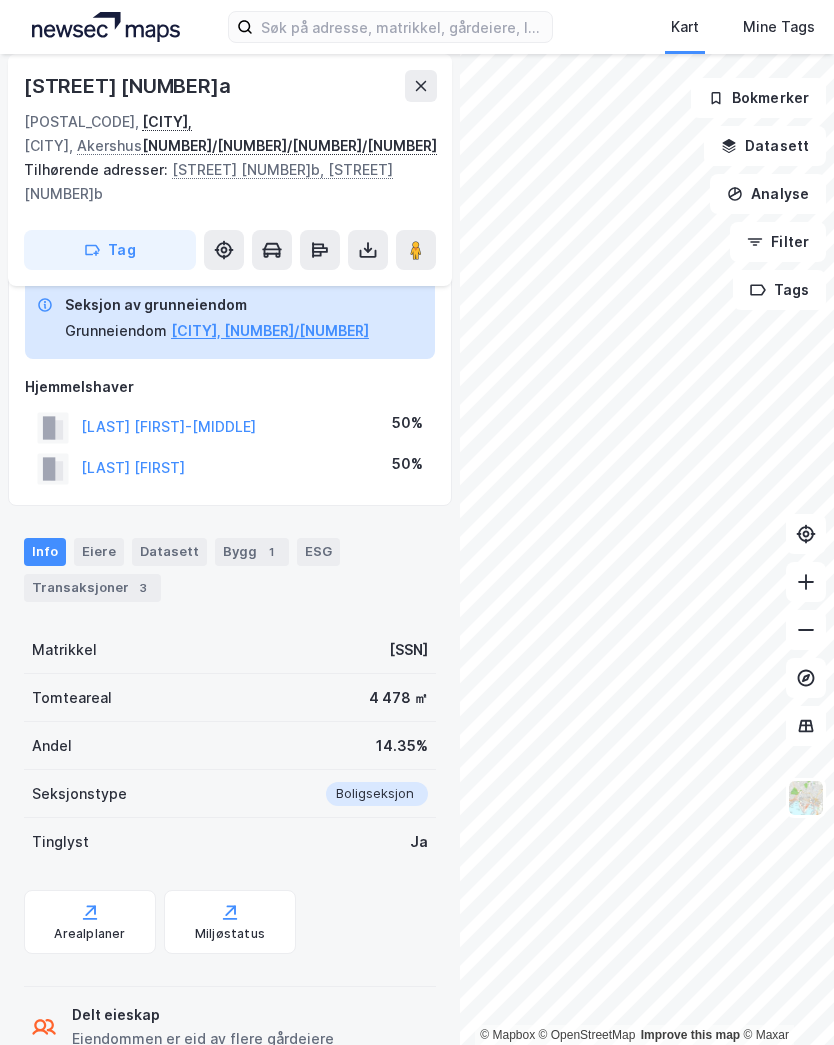 scroll, scrollTop: 97, scrollLeft: 0, axis: vertical 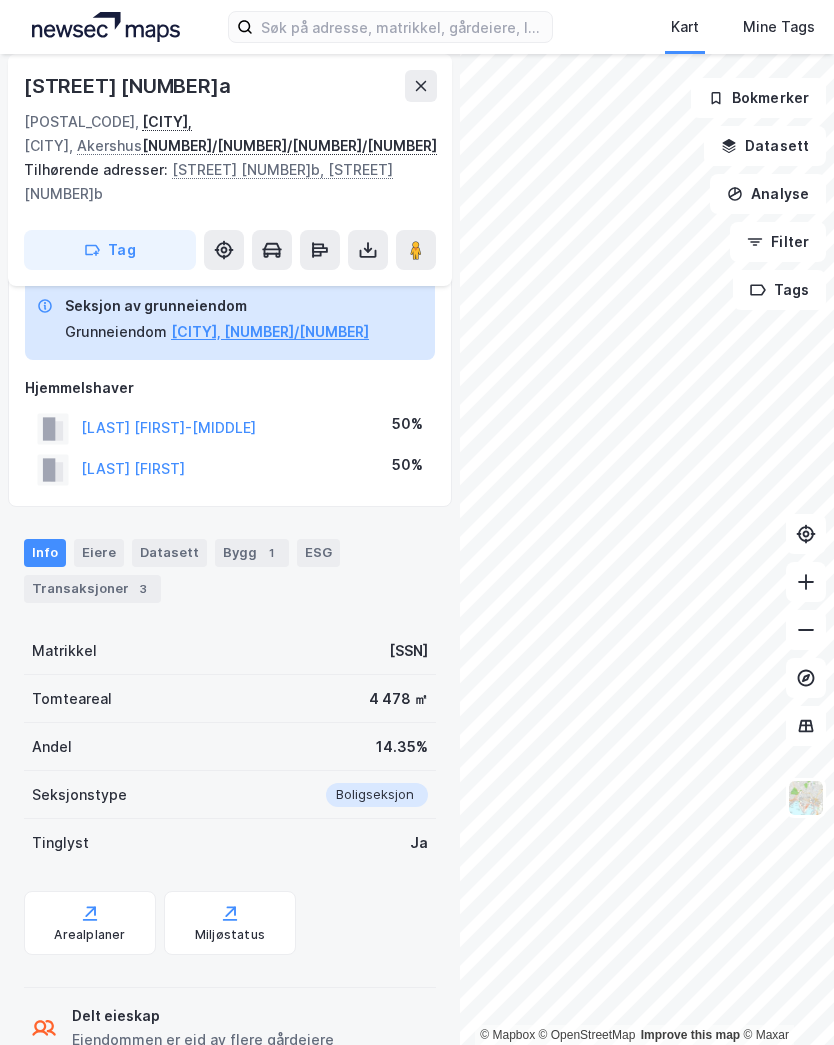 click 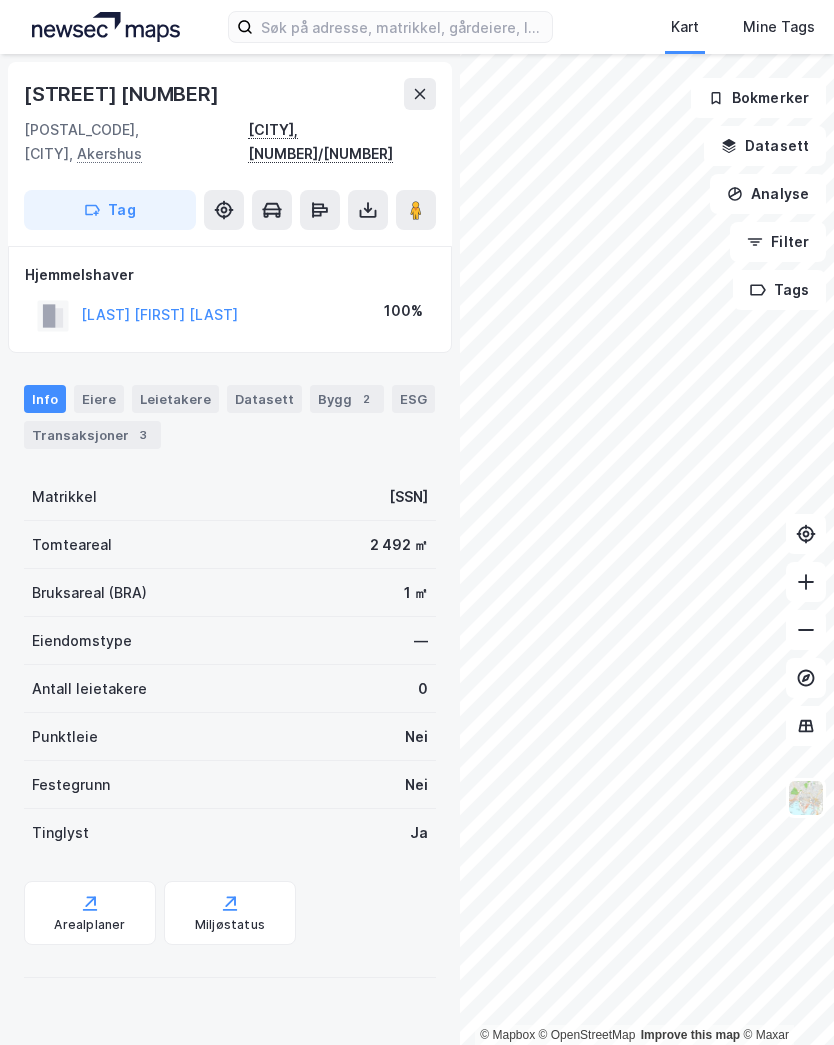 click 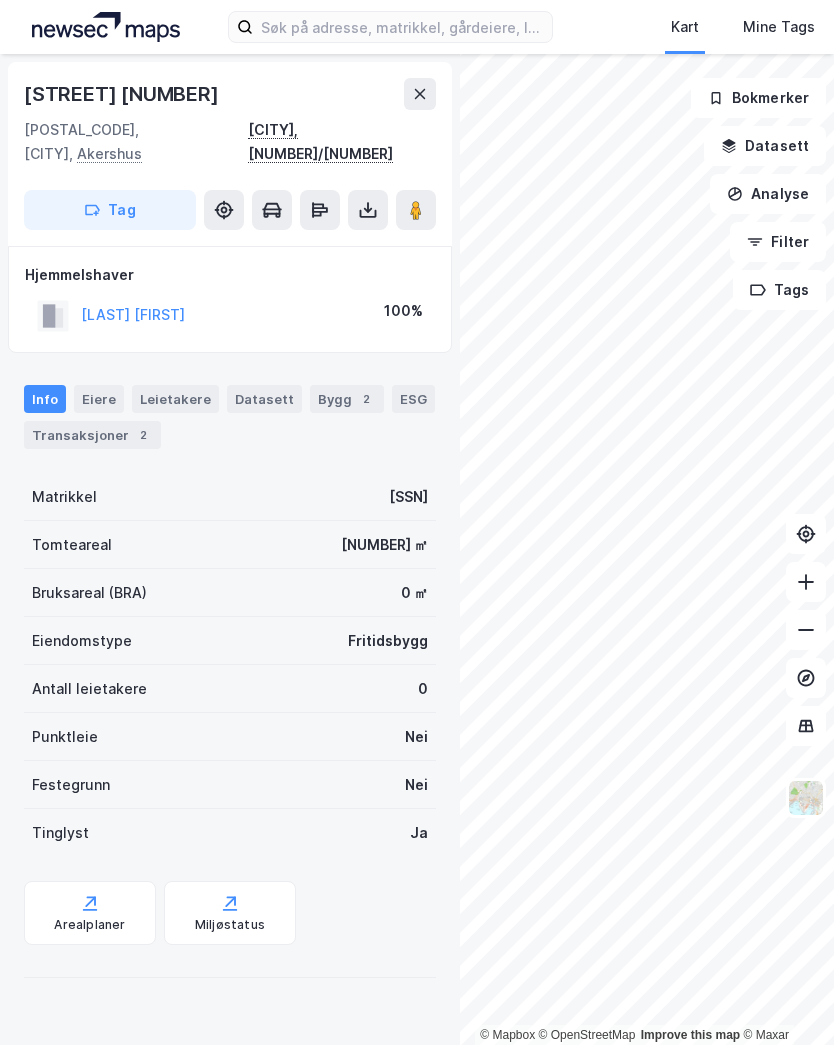 click at bounding box center [420, 94] 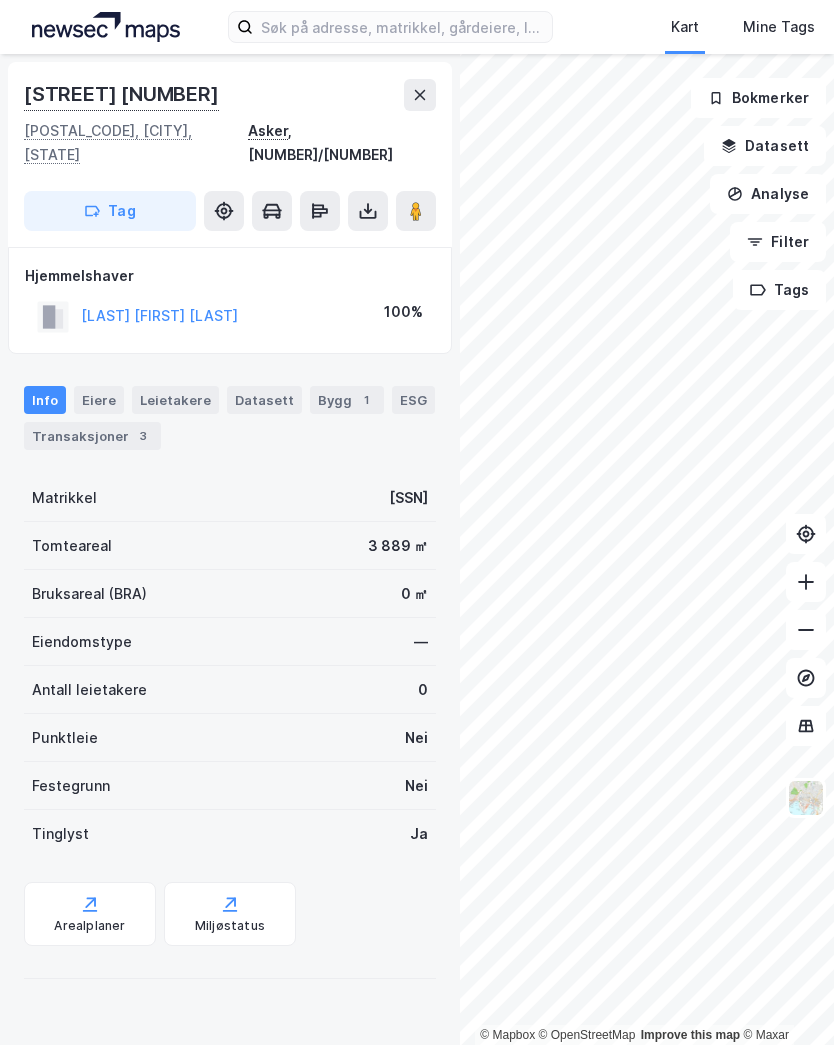 click 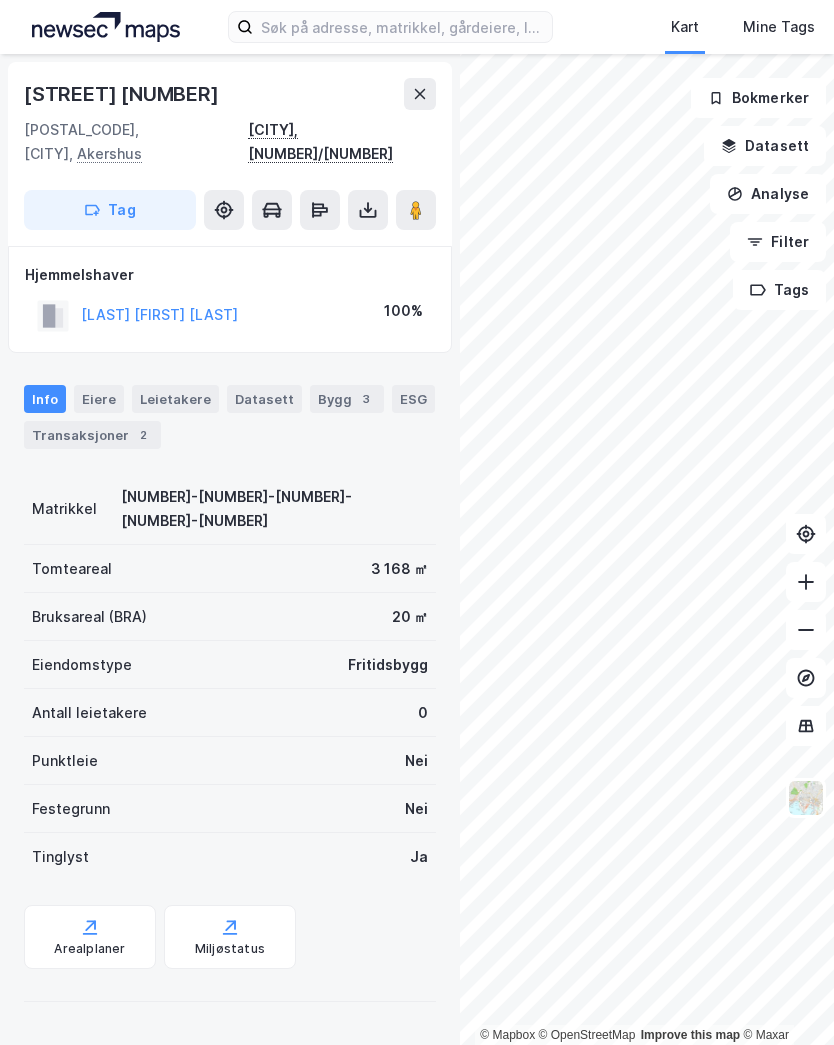 click on "Transaksjoner 2" at bounding box center (92, 435) 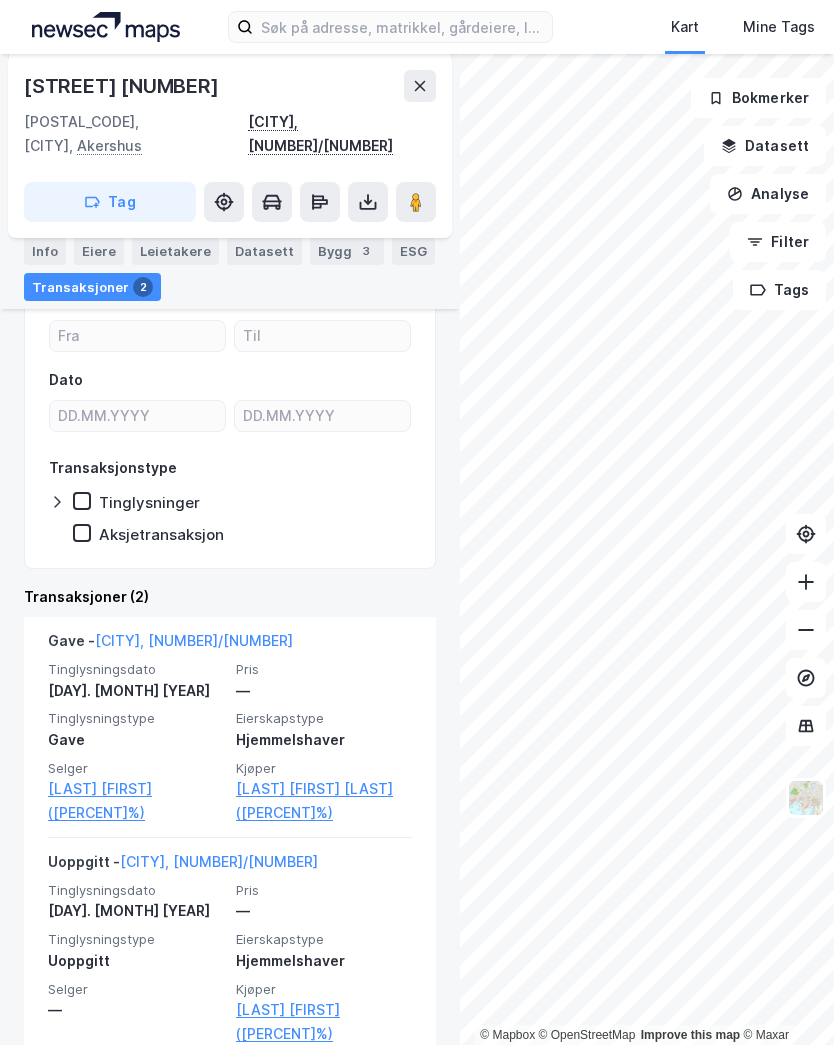 scroll, scrollTop: 204, scrollLeft: 0, axis: vertical 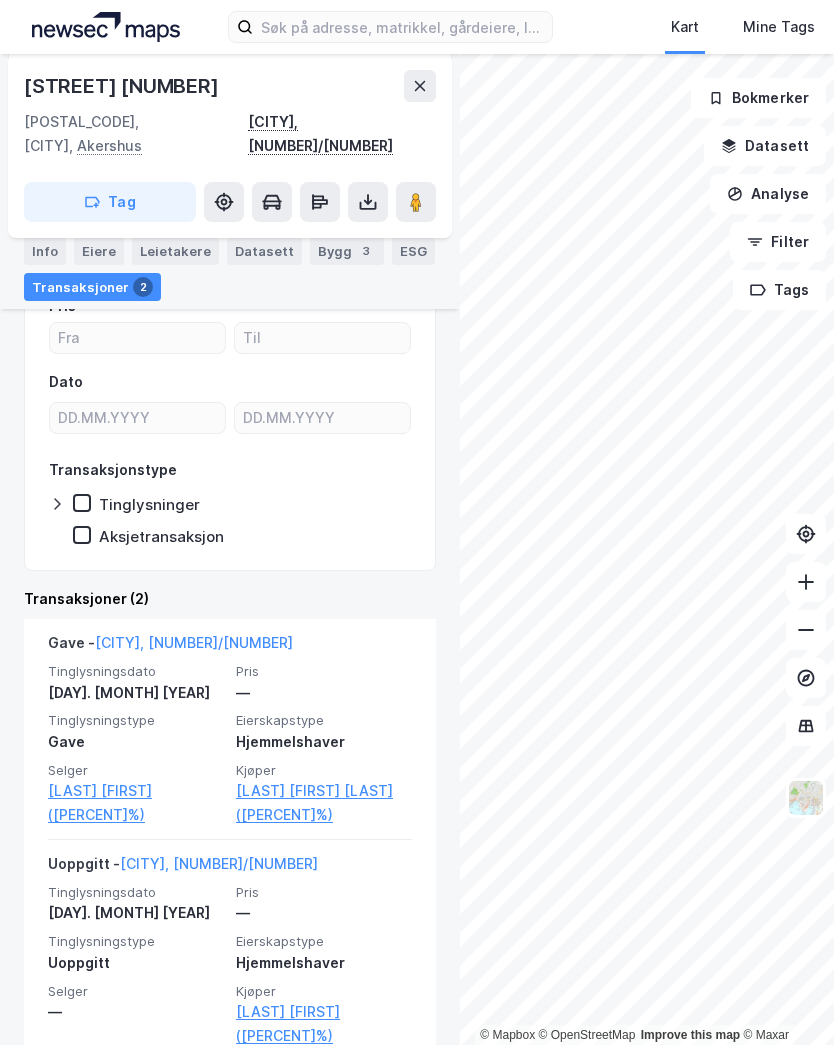 click at bounding box center (420, 86) 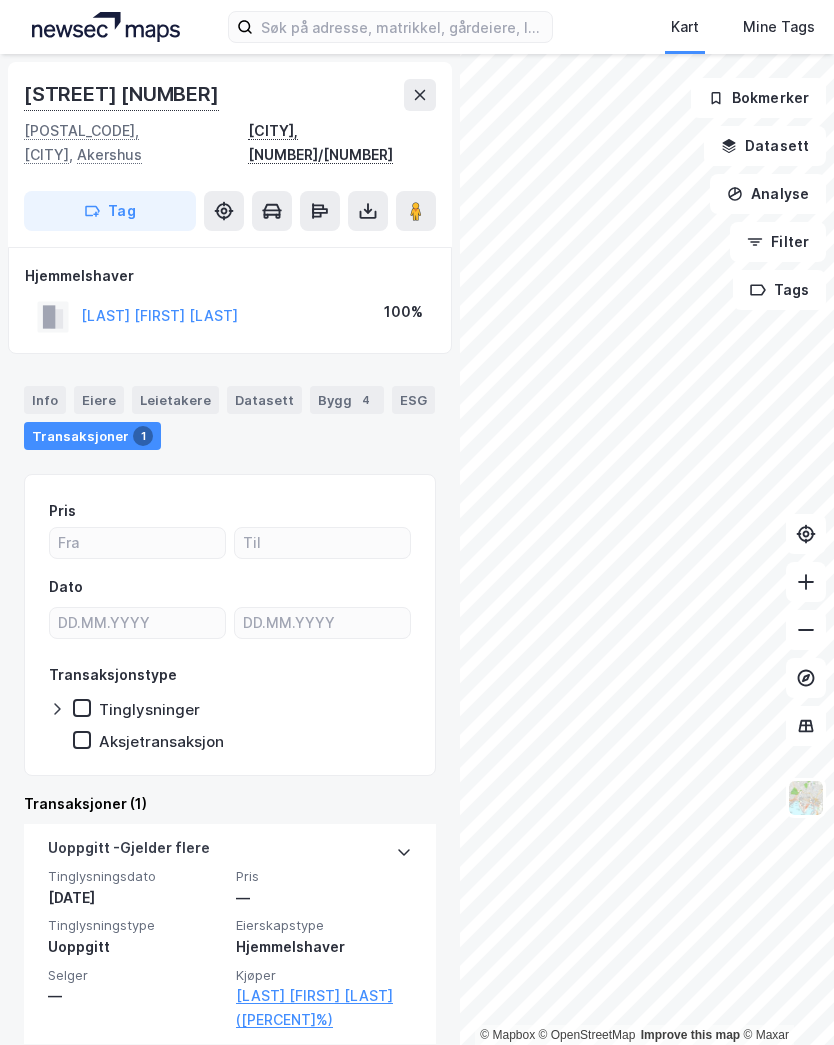 click 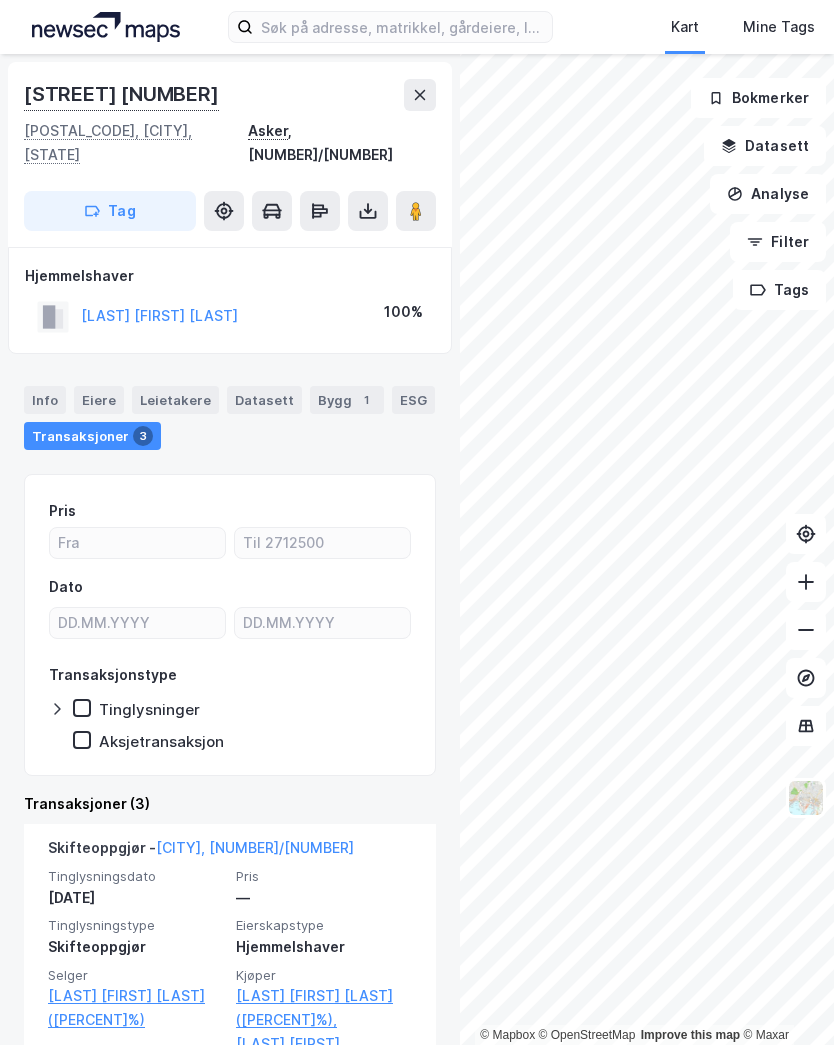 click at bounding box center [420, 95] 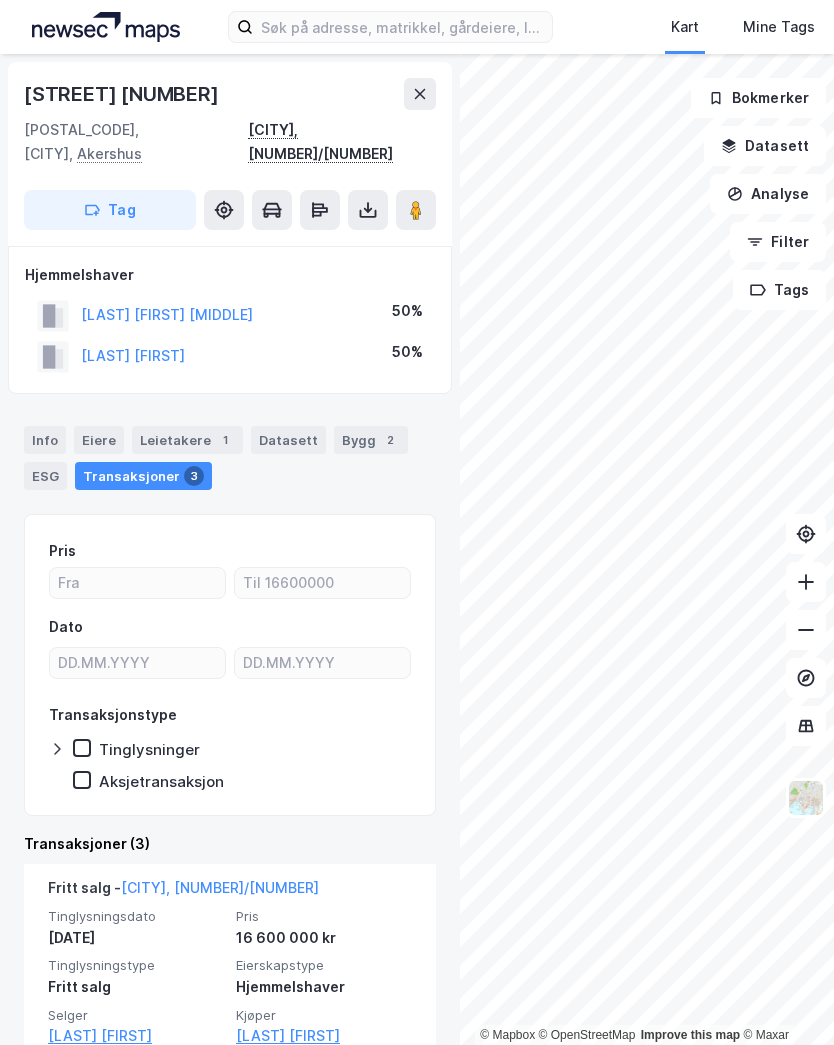click on "[LAST] [FIRST] [MIDDLE]" at bounding box center [0, 0] 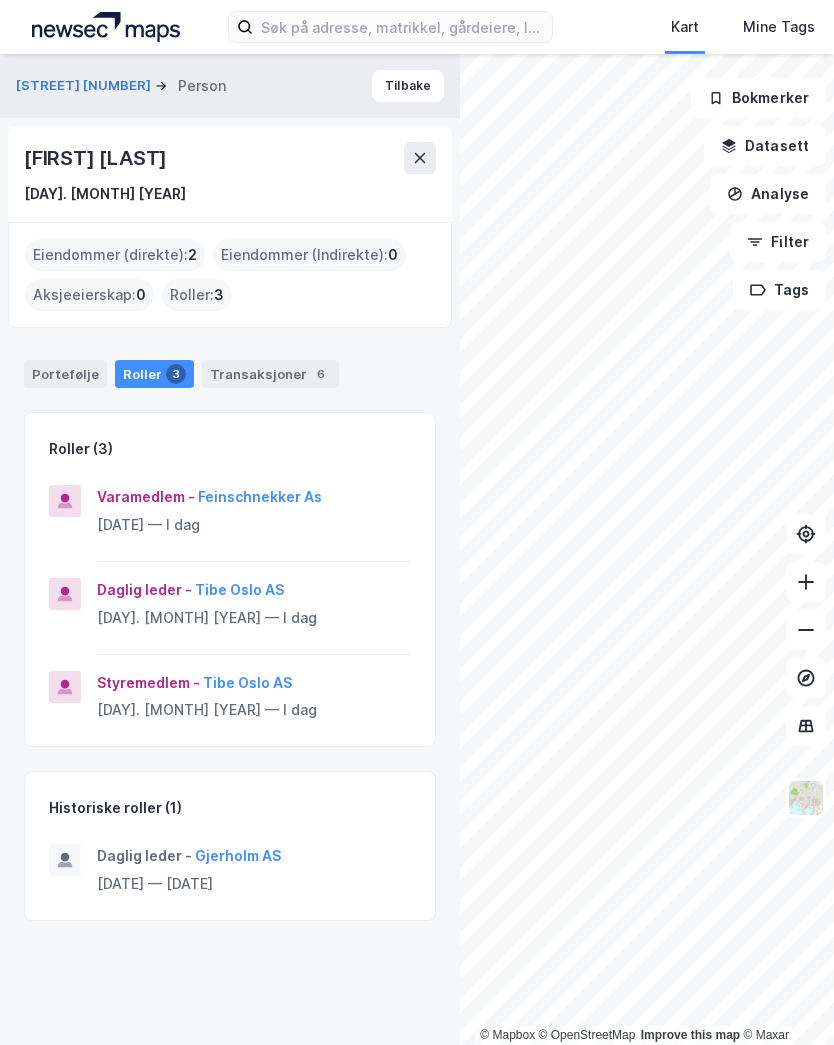 click on "Tilbake" at bounding box center [408, 86] 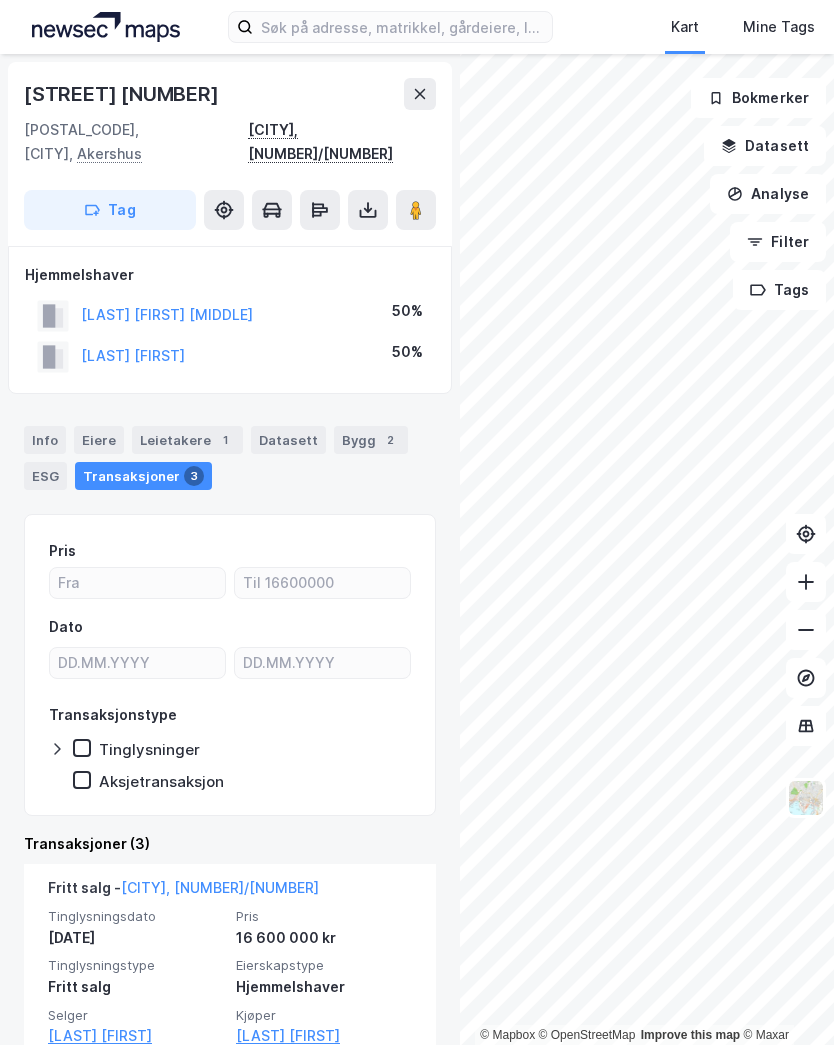 click on "[LAST] [FIRST]" at bounding box center [0, 0] 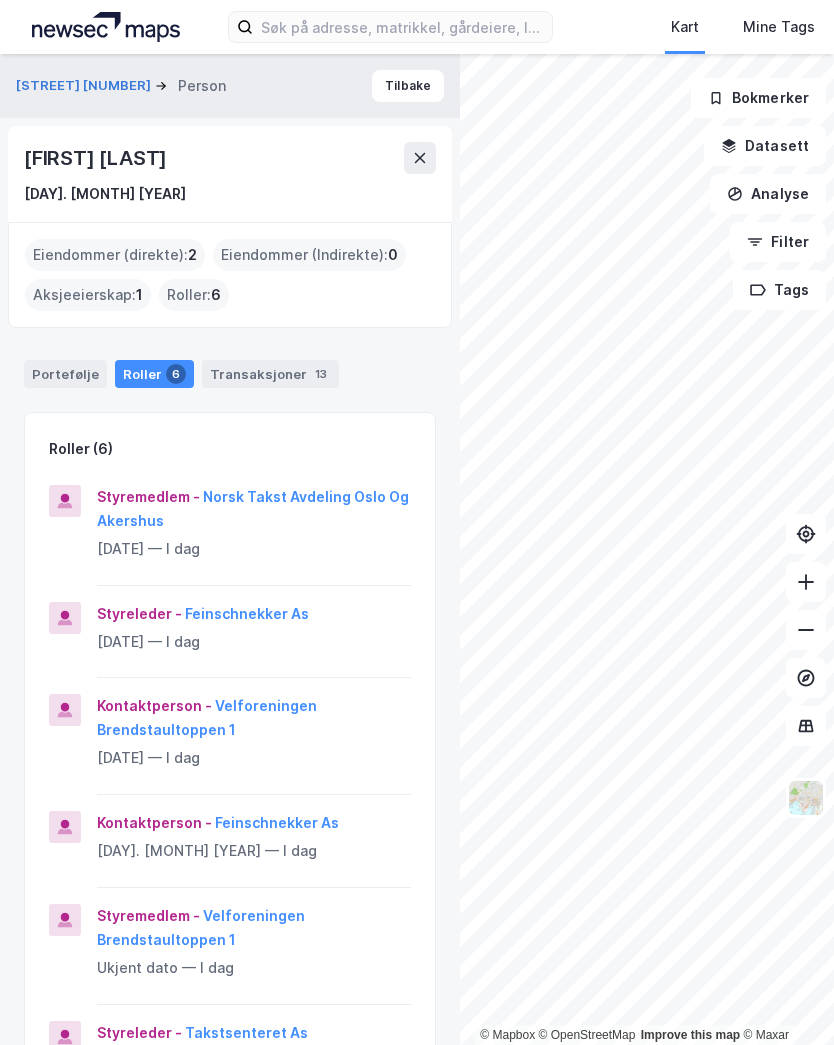 click on "Tilbake" at bounding box center (408, 86) 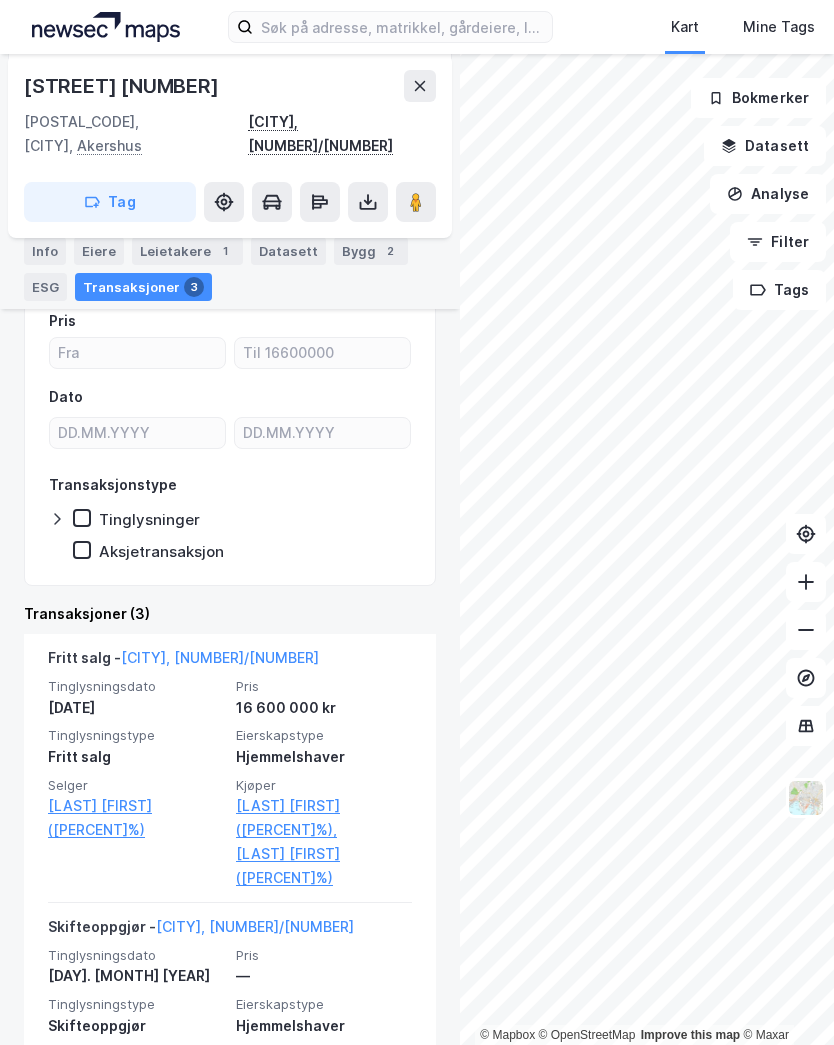 scroll, scrollTop: 247, scrollLeft: 0, axis: vertical 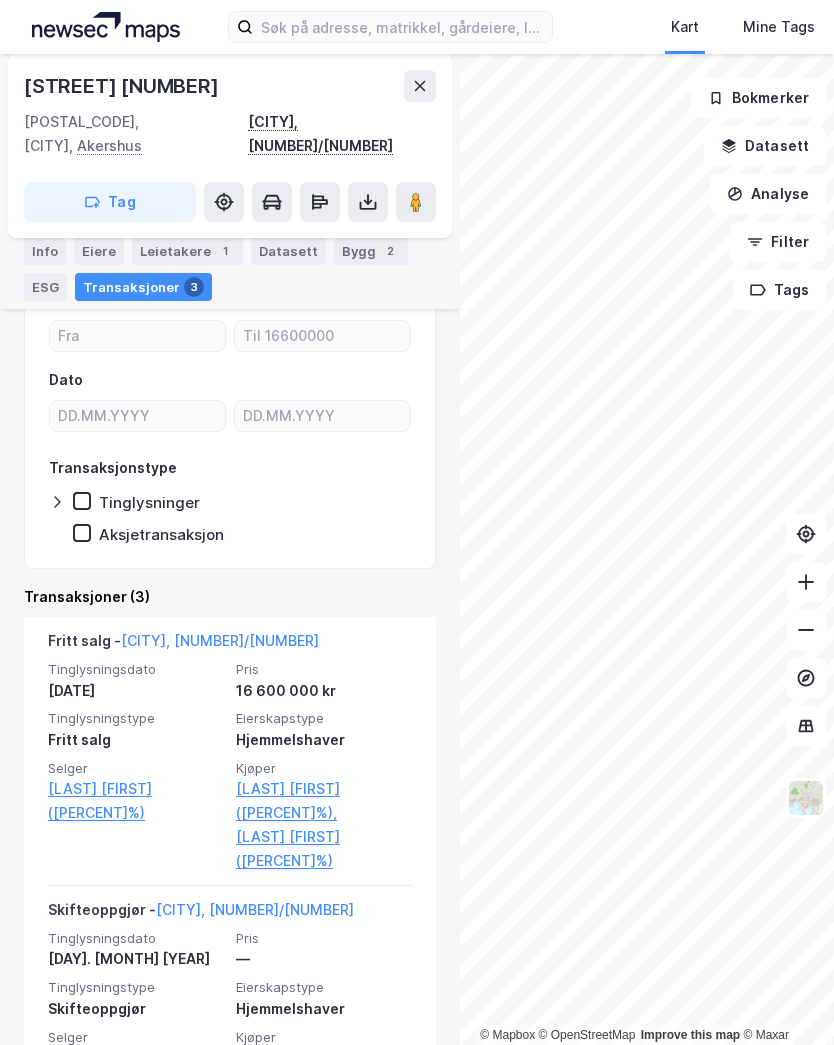 click 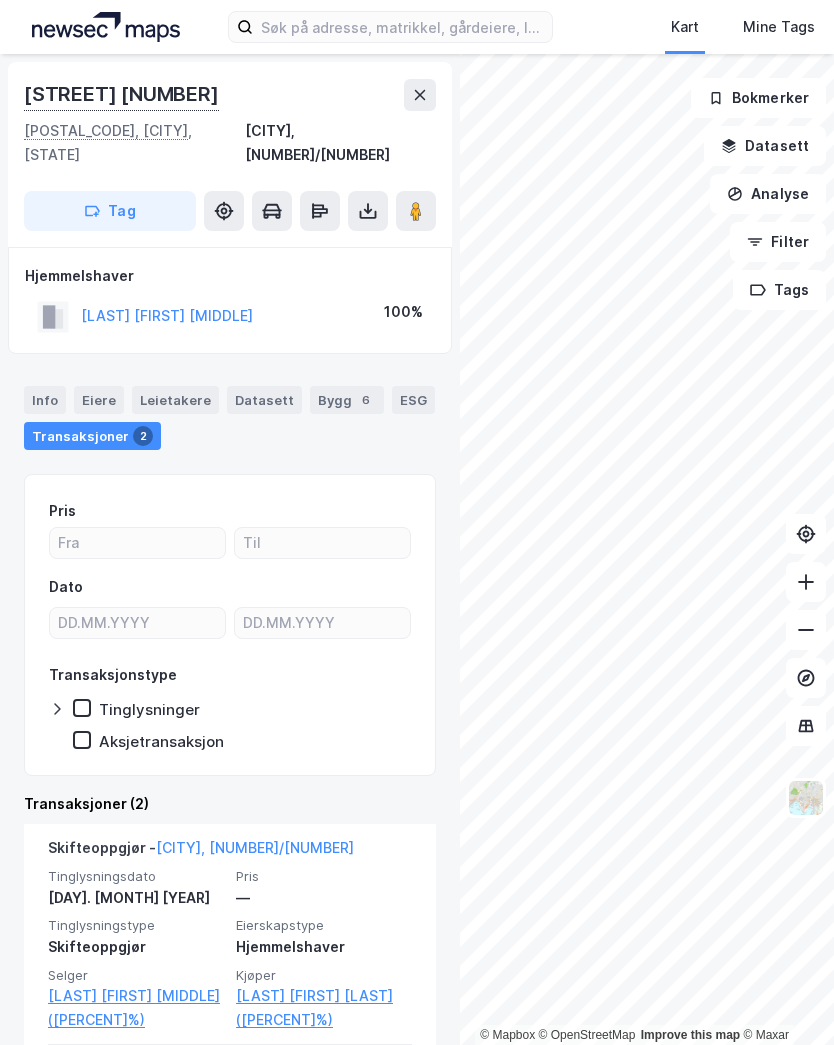 click on "[LAST] [FIRST] [MIDDLE]" at bounding box center [0, 0] 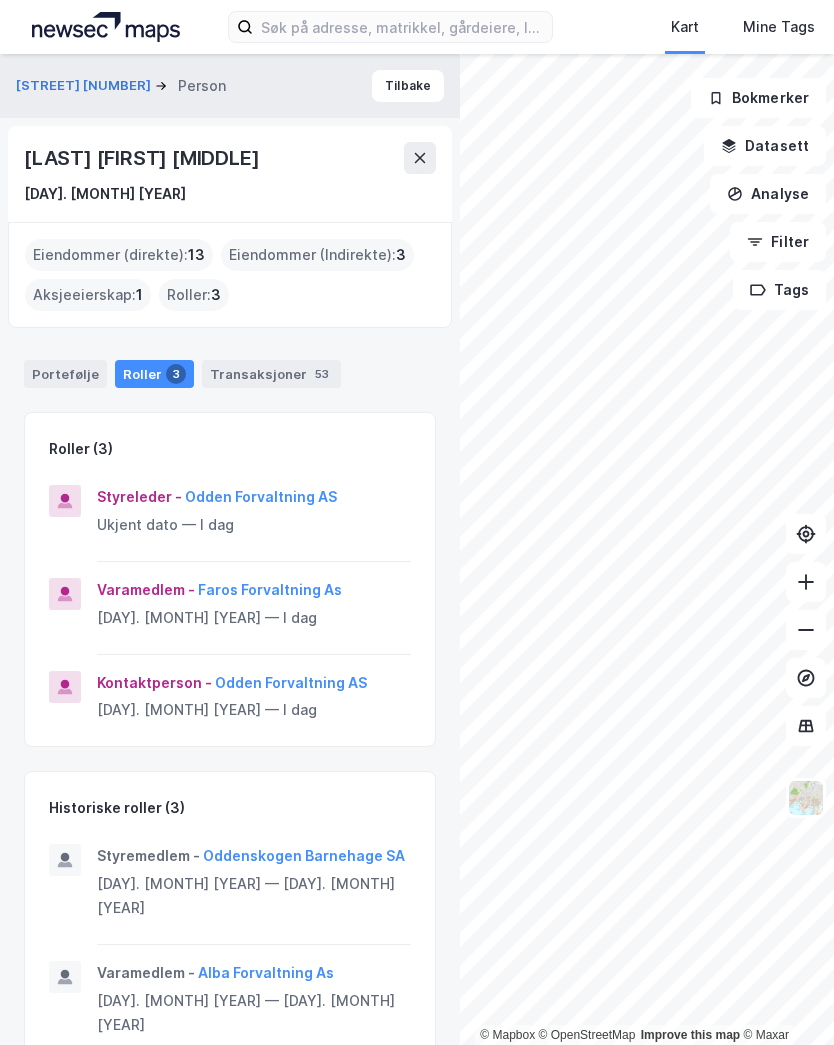 click on "Tilbake" at bounding box center (408, 86) 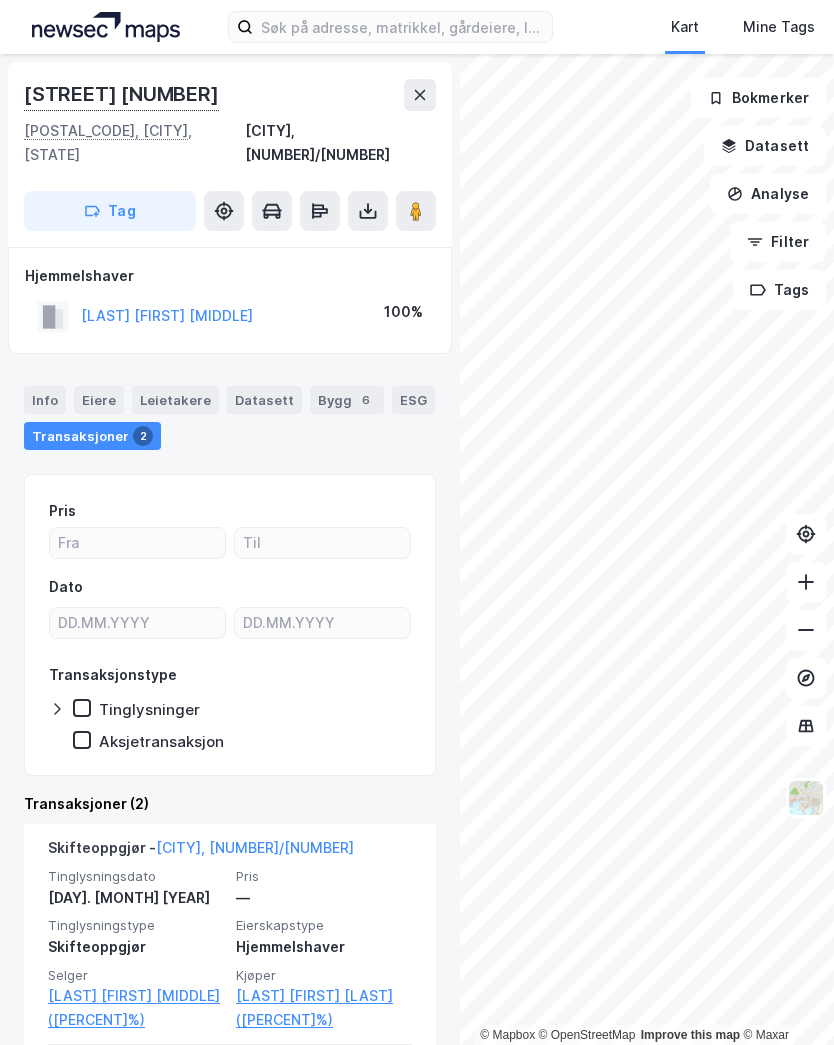 click at bounding box center [420, 95] 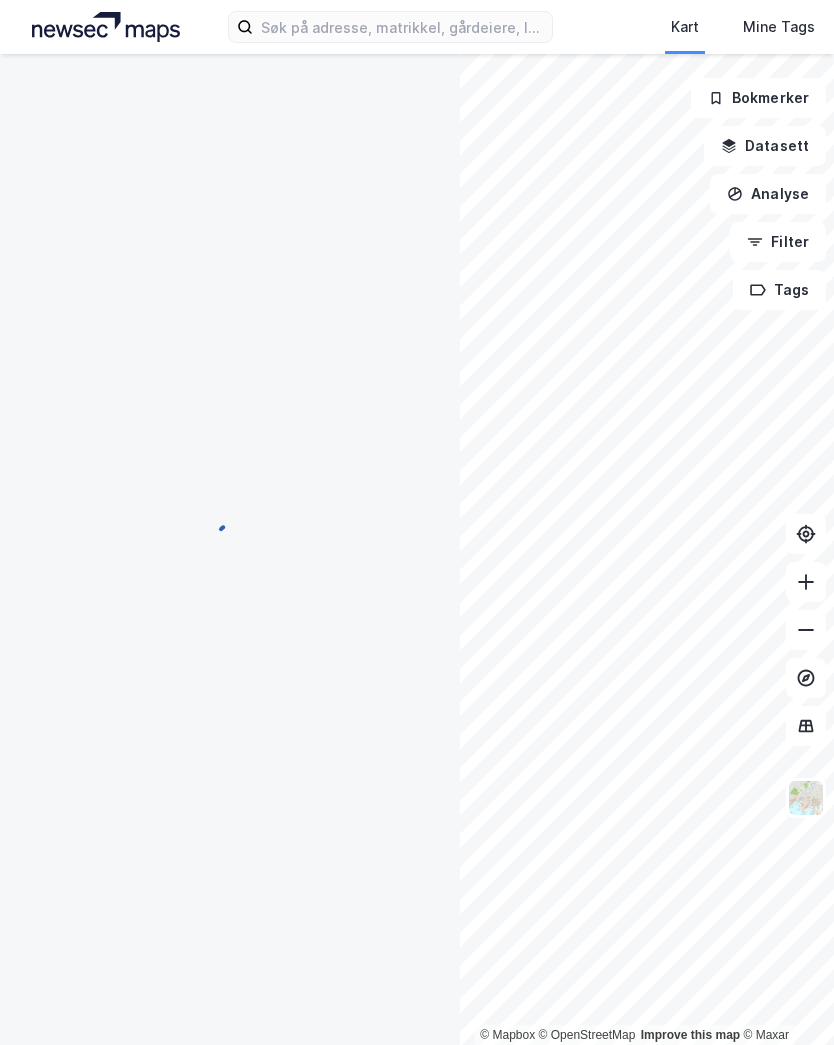 scroll, scrollTop: 0, scrollLeft: 0, axis: both 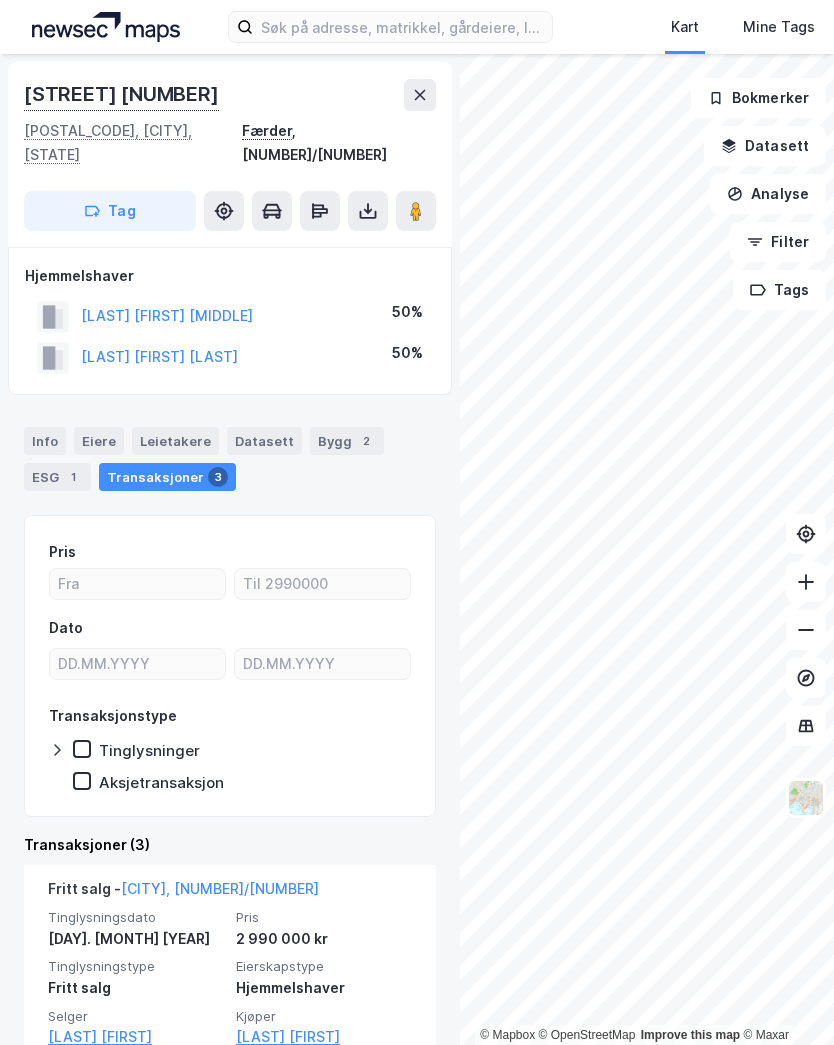 click on "[LAST] [FIRST] [MIDDLE]" at bounding box center (0, 0) 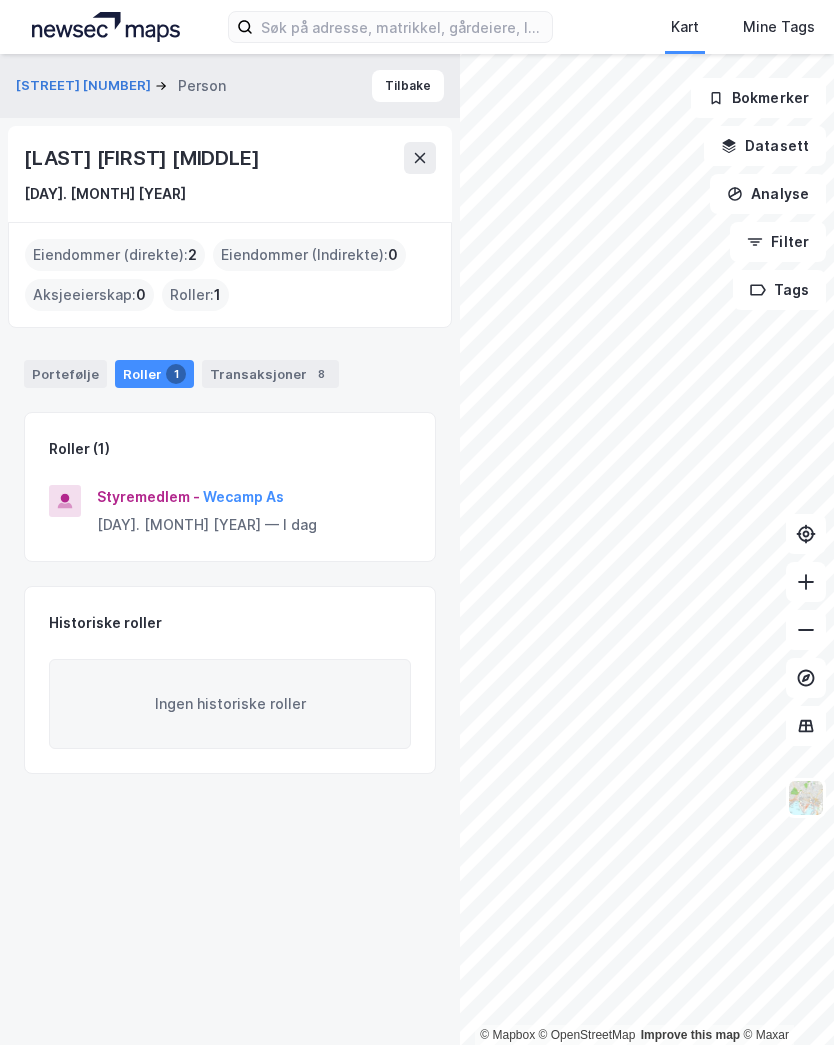 click on "Tilbake" at bounding box center (408, 86) 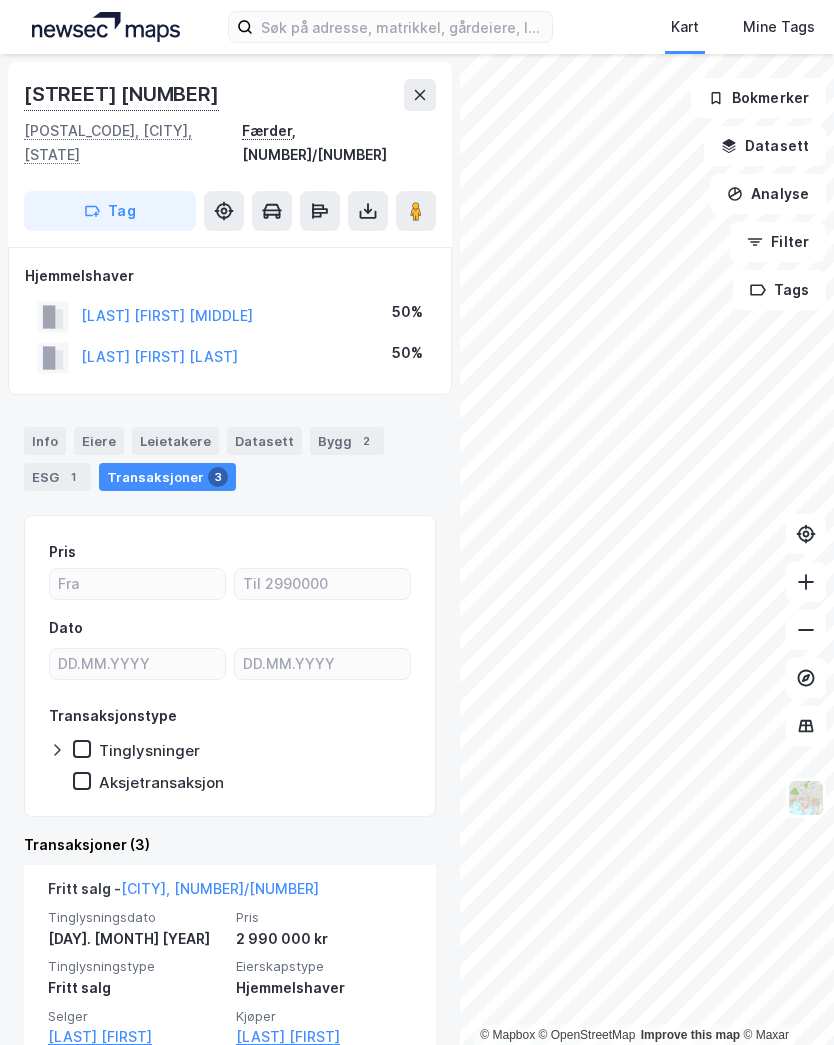 click at bounding box center (420, 95) 